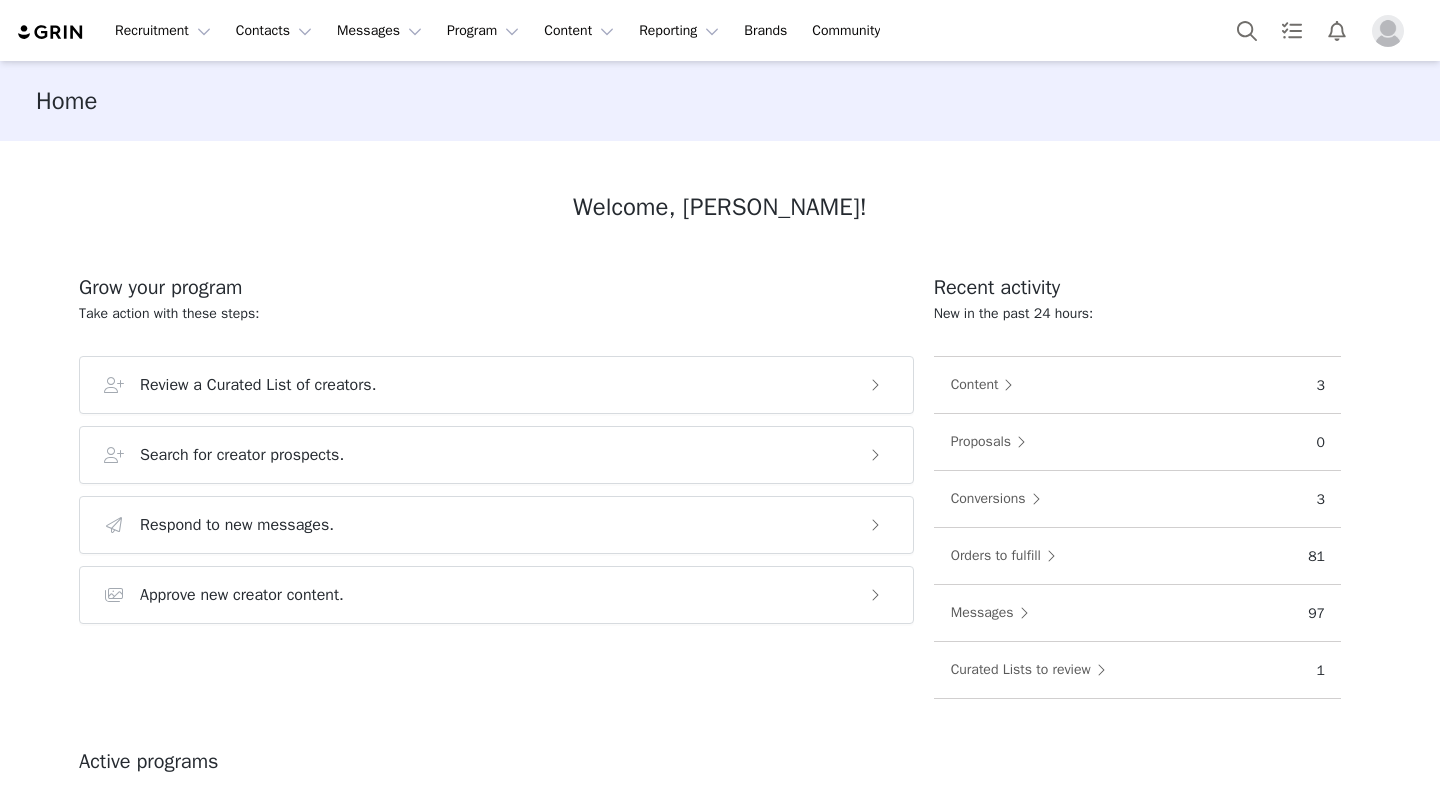 scroll, scrollTop: 0, scrollLeft: 0, axis: both 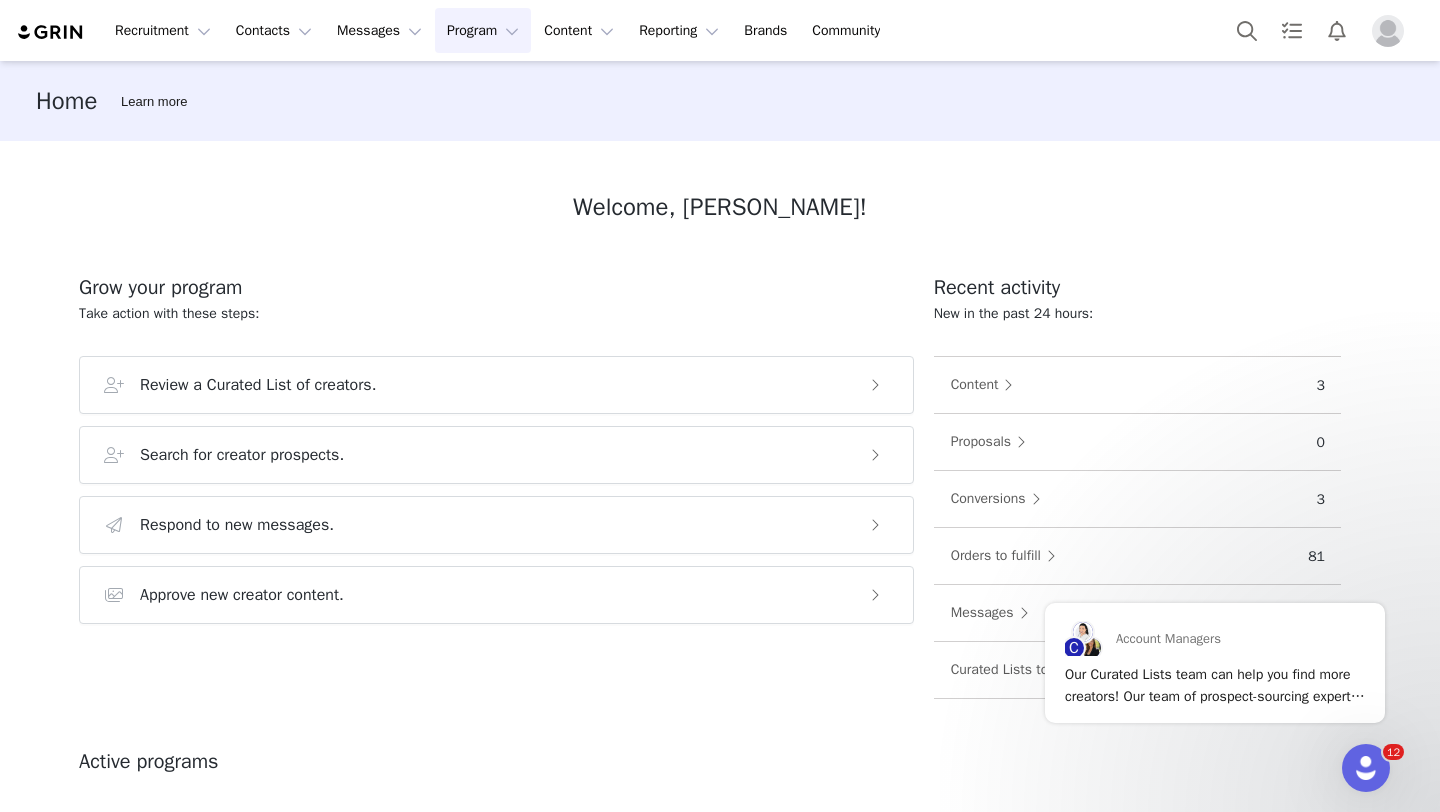 click on "Program Program" at bounding box center (483, 30) 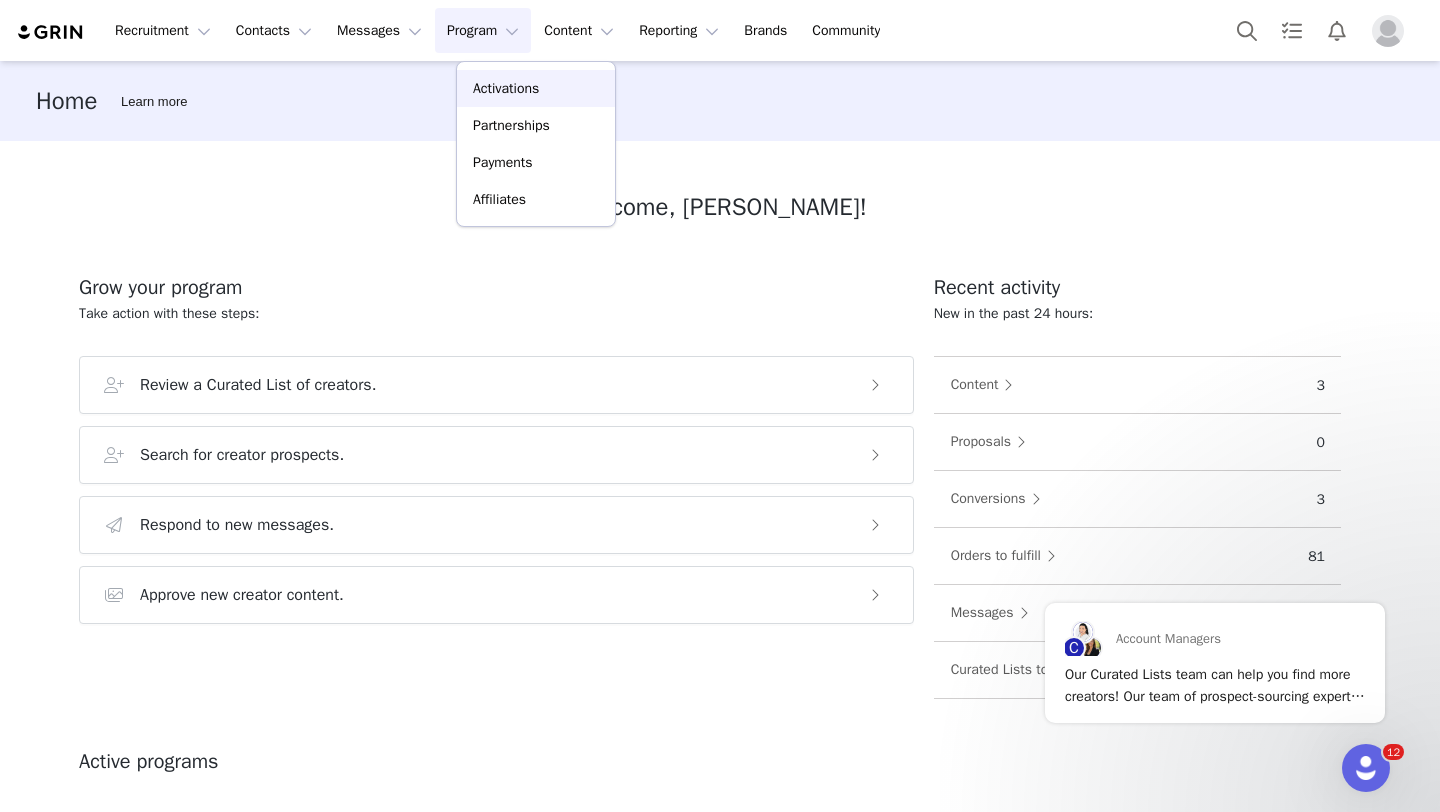 click on "Activations" at bounding box center (506, 88) 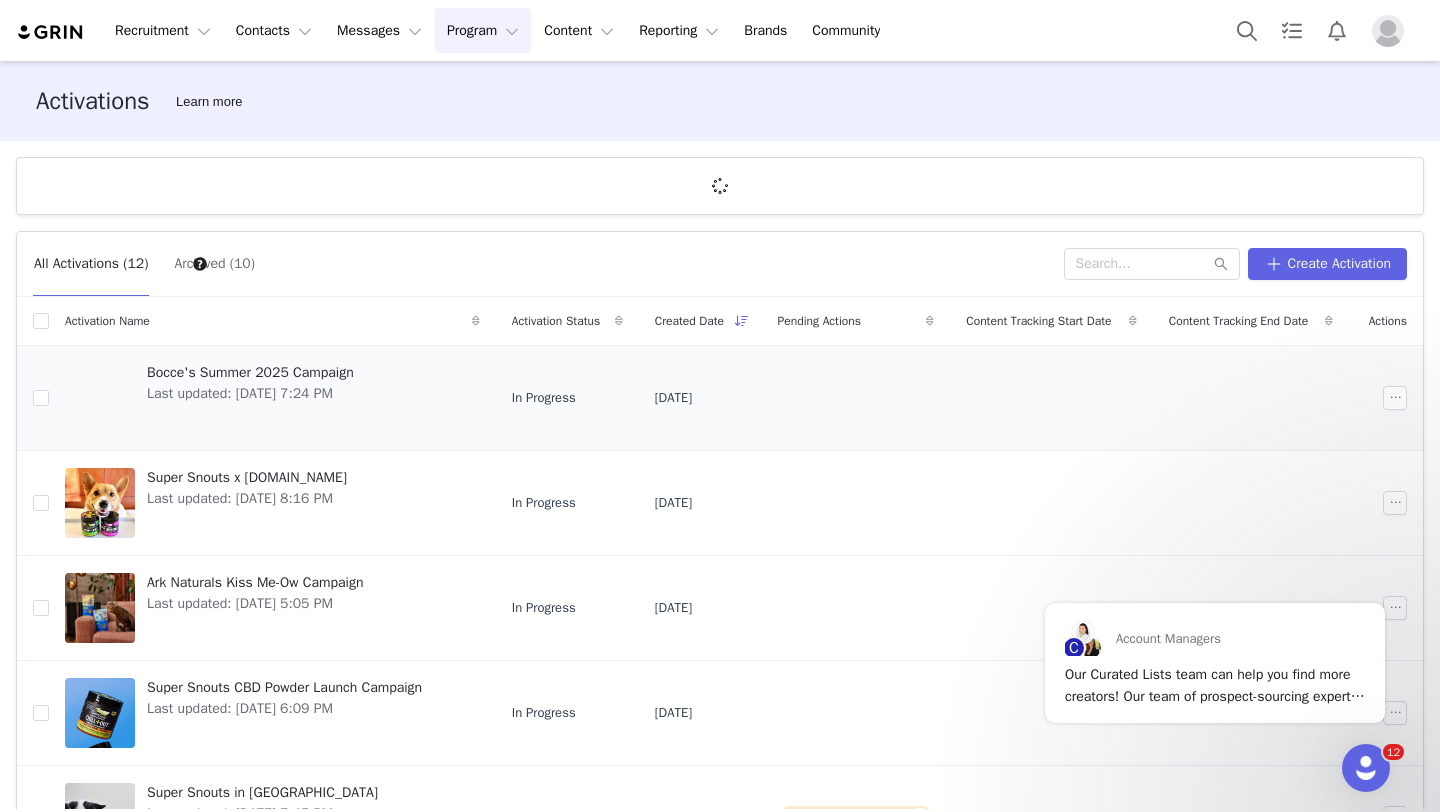 click on "Activation Name   Activation Status   Created Date   Pending Actions   Content Tracking Start Date   Content Tracking End Date  Actions Bocce's Summer 2025 Campaign Last updated: [DATE] 7:24 PM In Progress [DATE] Super Snouts x [DOMAIN_NAME] Last updated: [DATE] 8:16 PM In Progress [DATE] Ark Naturals Kiss Me-Ow Campaign Last updated: [DATE] 5:05 PM In Progress [DATE] Super Snouts CBD Powder Launch Campaign Last updated: [DATE] 6:09 PM In Progress [DATE] Super Snouts in Petco Last updated: [DATE] 7:45 PM In Progress [DATE] Pending Proposals 3 2025 My Perfect Pet Ambassador Program Last updated: [DATE] 7:32 PM In Progress [DATE] Bocce's Smoothie Launch Campaign Last updated: [DATE] 4:52 PM In Progress [DATE] Paid Super Snouts Daily Thrive Launch Campaign Last updated: [DATE] 4:31 PM In Progress [DATE] [DATE] [DATE] Super Snouts Daily Thrive Launch Campaign Last updated: [DATE] 2:06 PM In Progress [DATE]" at bounding box center (720, 846) 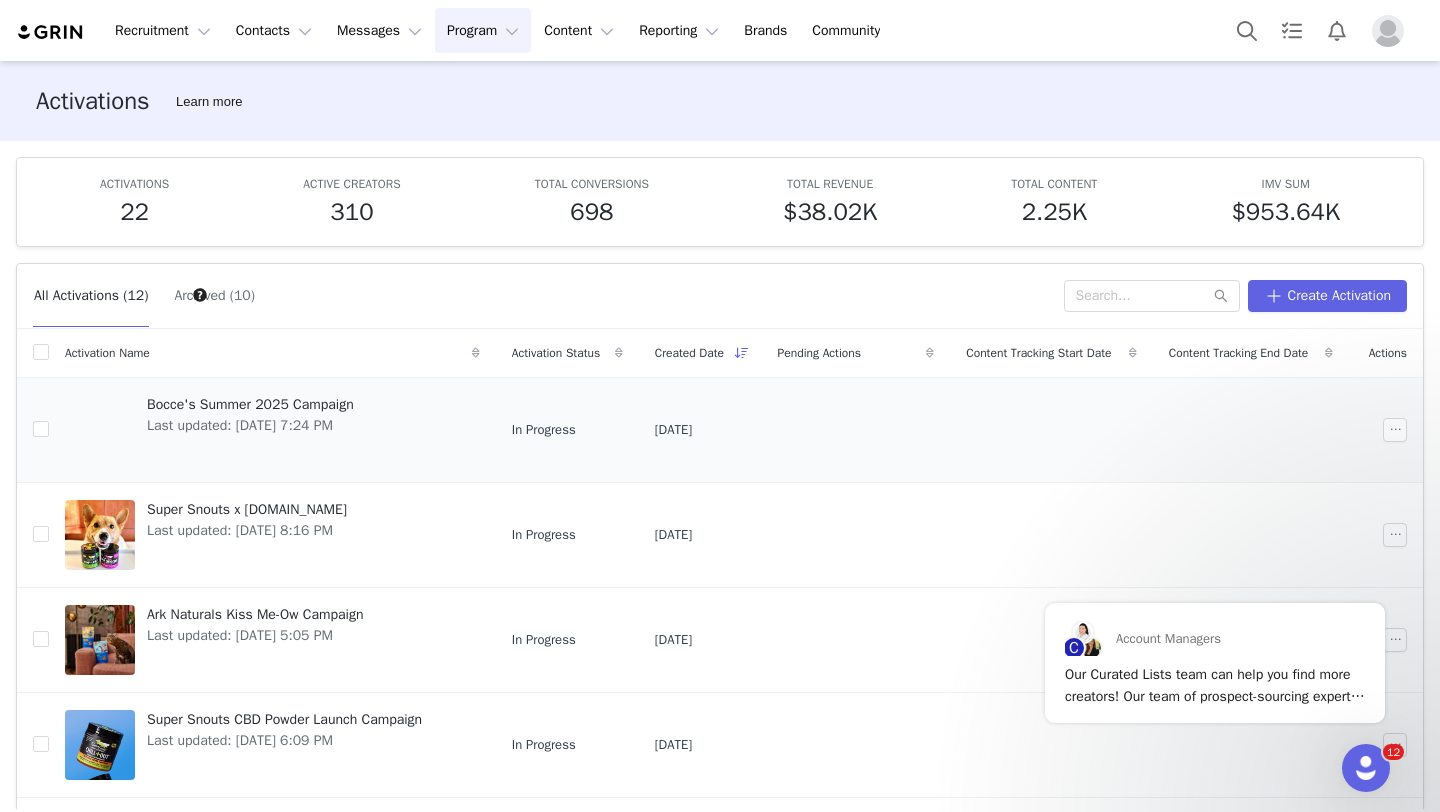 click on "Last updated: [DATE] 7:24 PM" at bounding box center (250, 425) 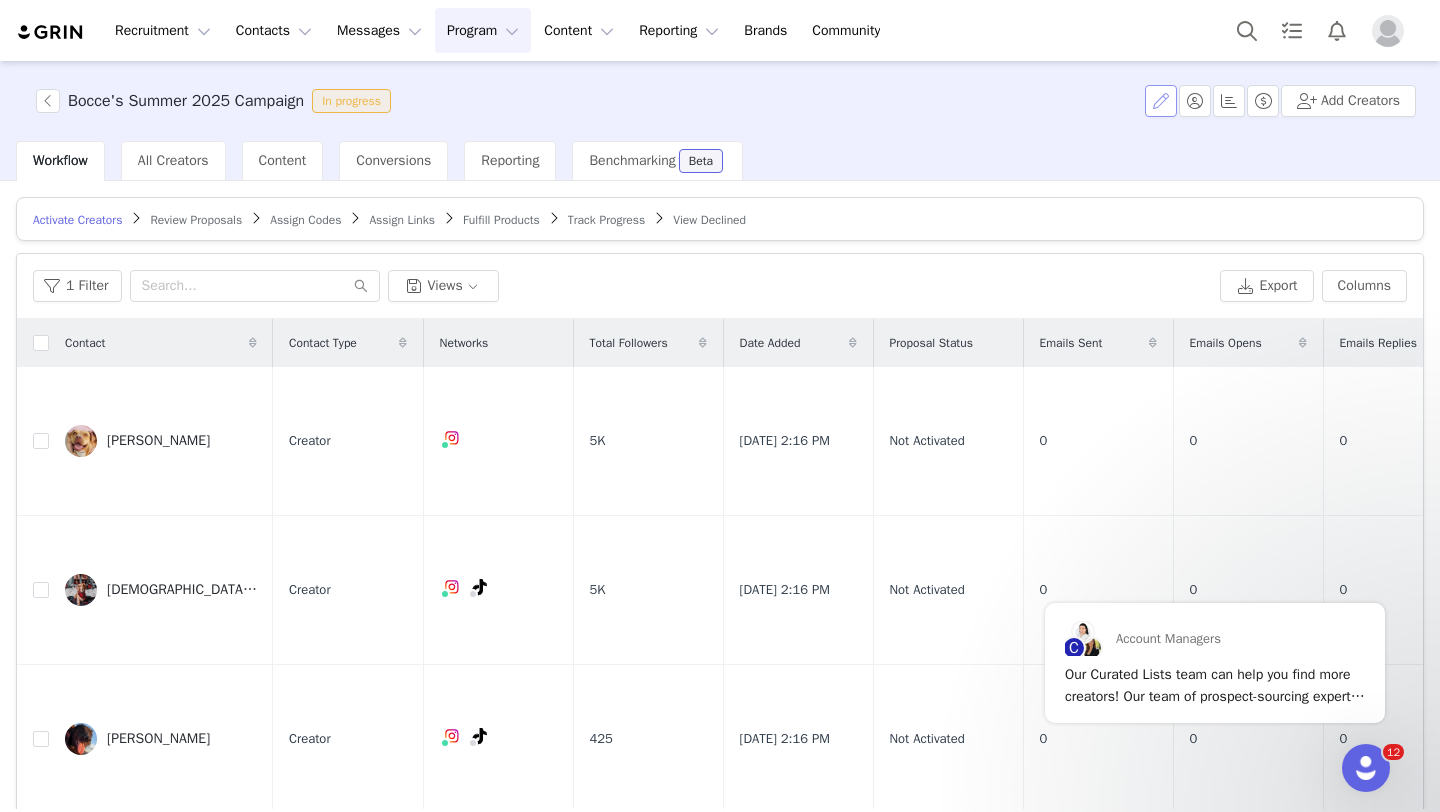 click at bounding box center (1161, 101) 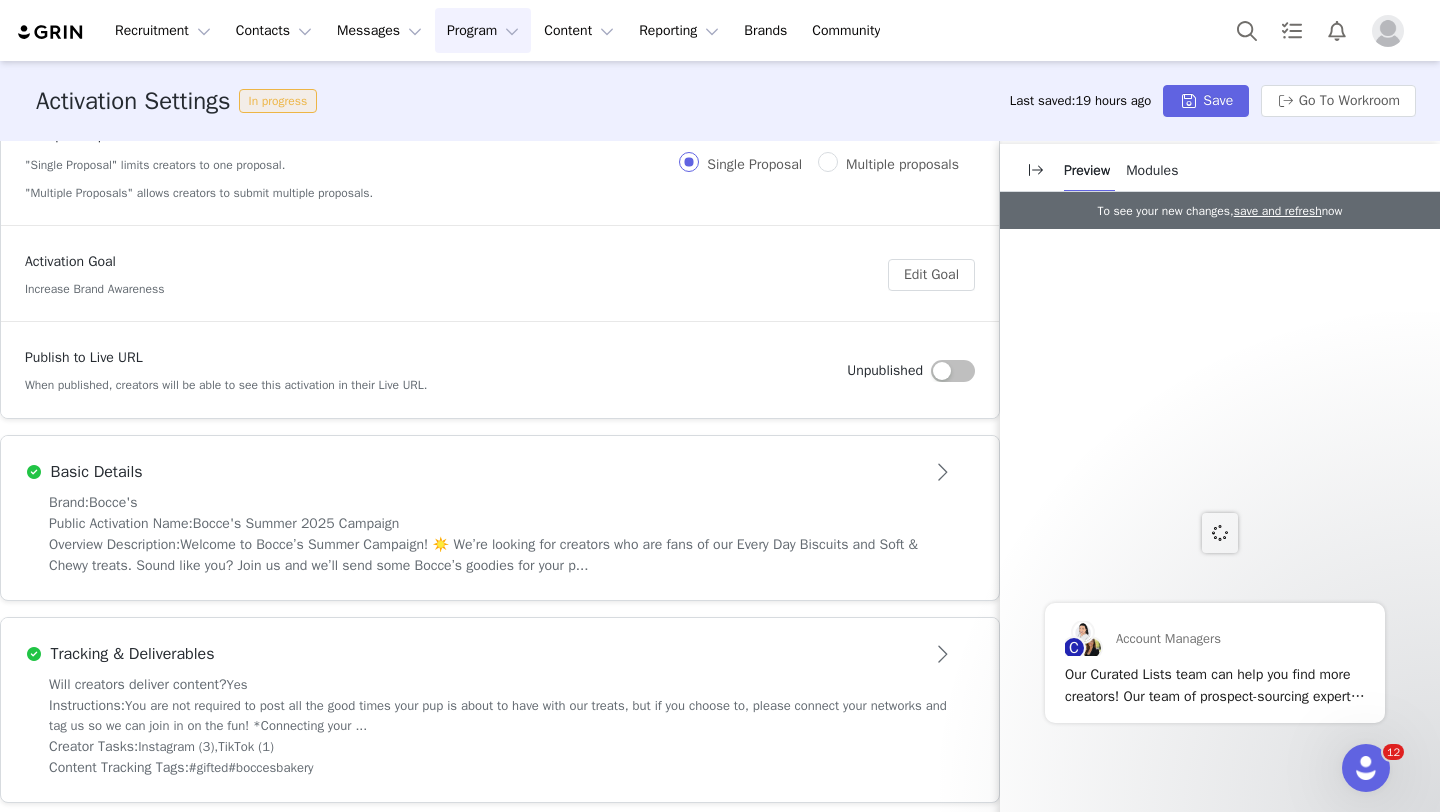 scroll, scrollTop: 196, scrollLeft: 0, axis: vertical 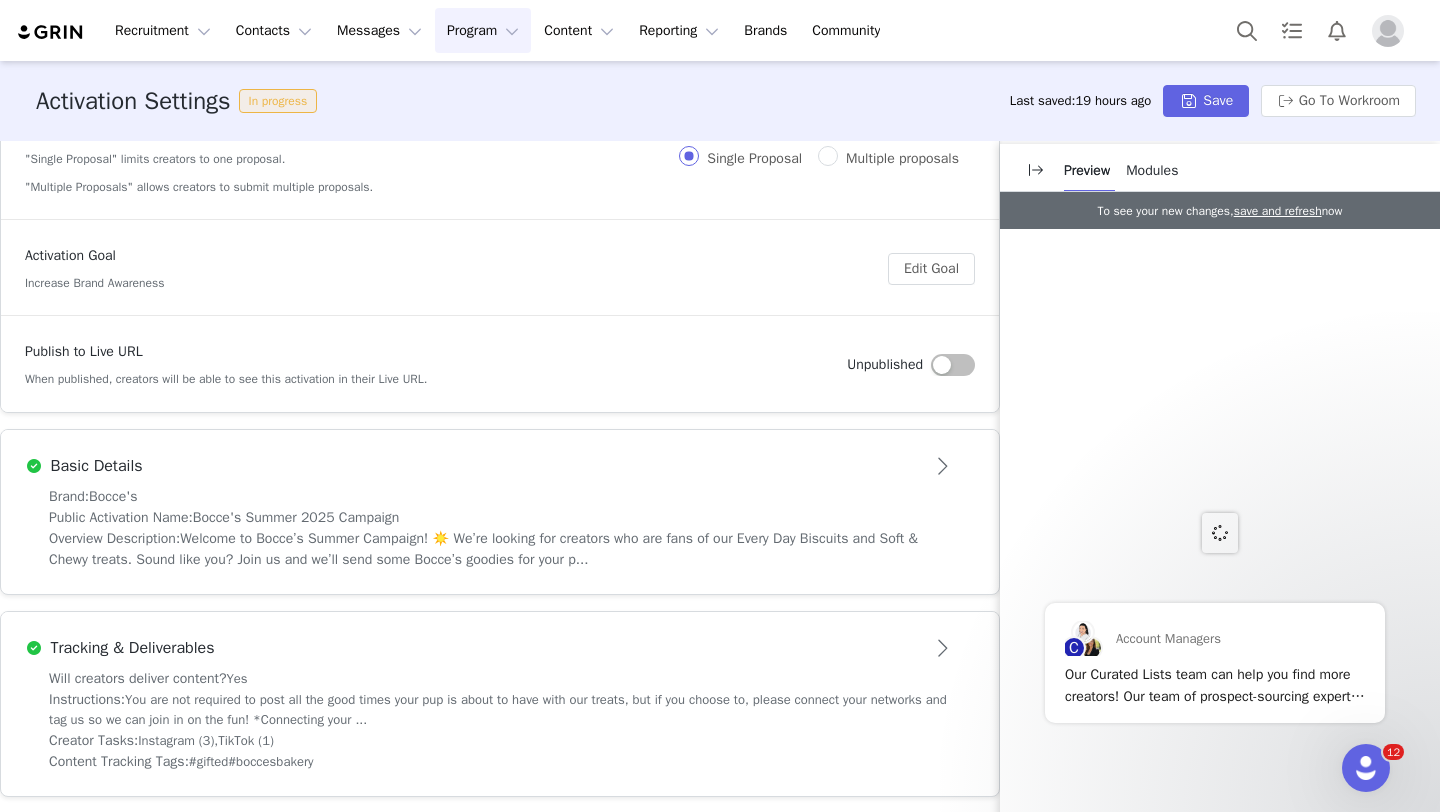 click on "Welcome to Bocce’s Summer Campaign! ☀️
We’re looking for creators who are fans of our Every Day Biscuits and Soft & Chewy treats.
Sound like you? Join us and we’ll send some Bocce’s goodies for your p..." at bounding box center (483, 549) 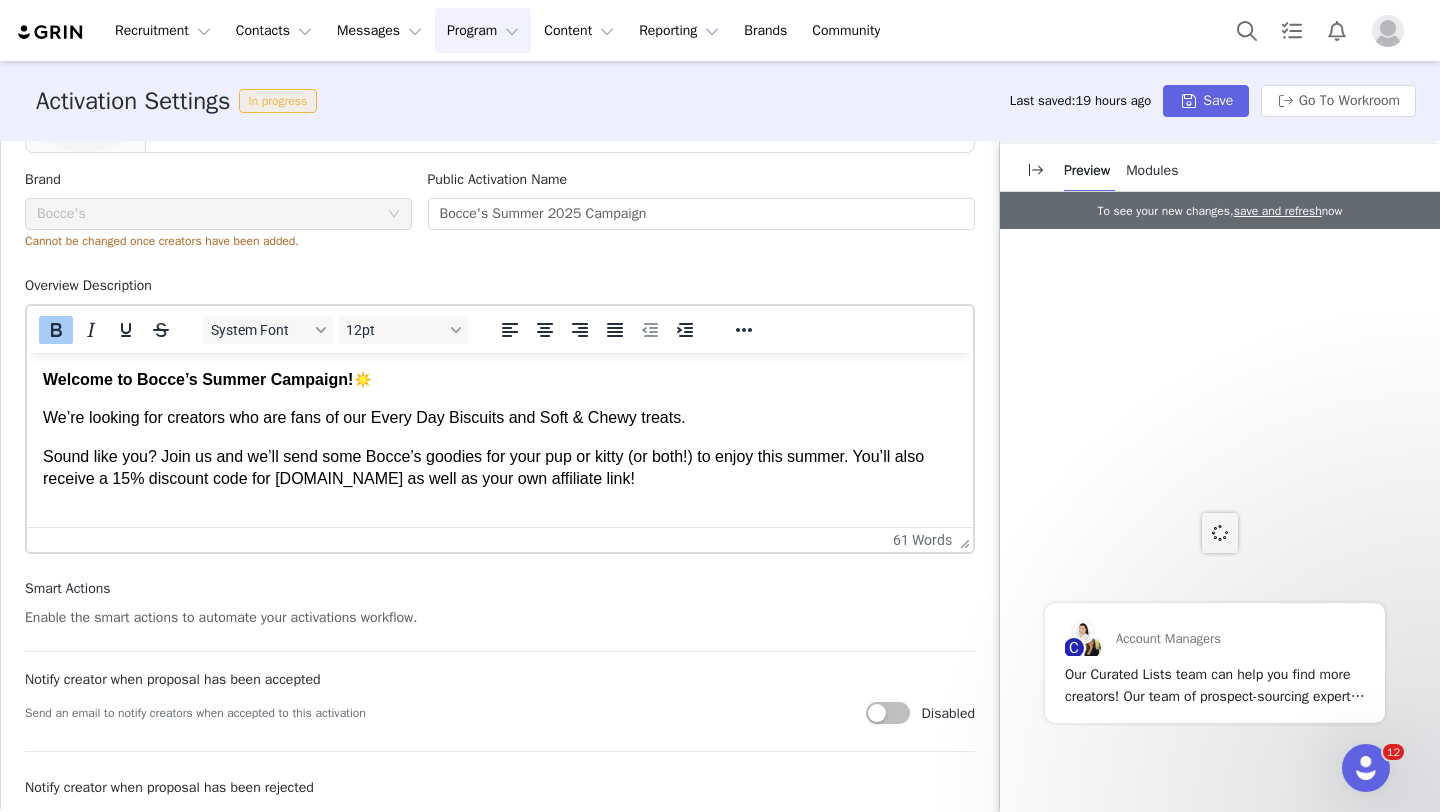 scroll, scrollTop: 0, scrollLeft: 0, axis: both 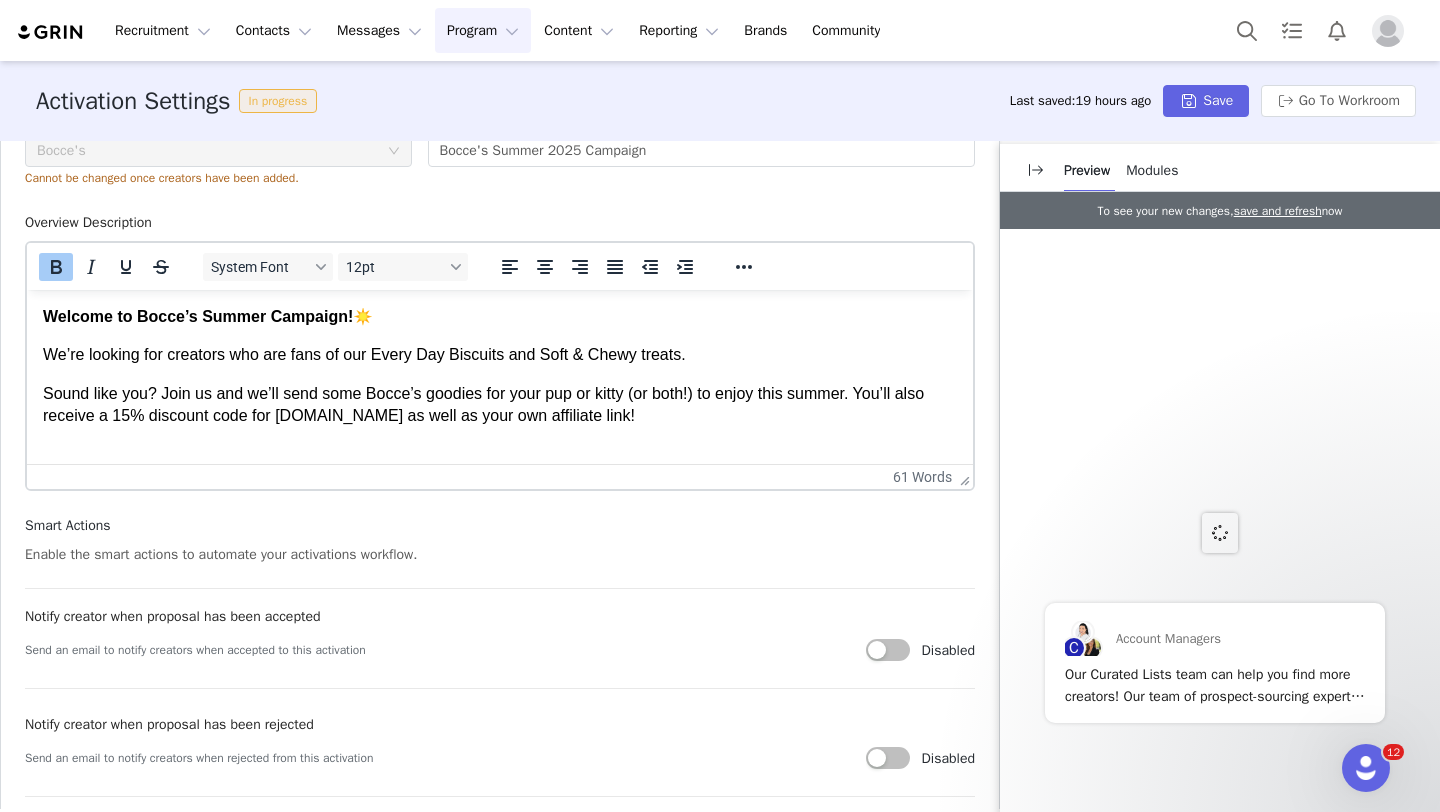 drag, startPoint x: 683, startPoint y: 416, endPoint x: 44, endPoint y: 315, distance: 646.93274 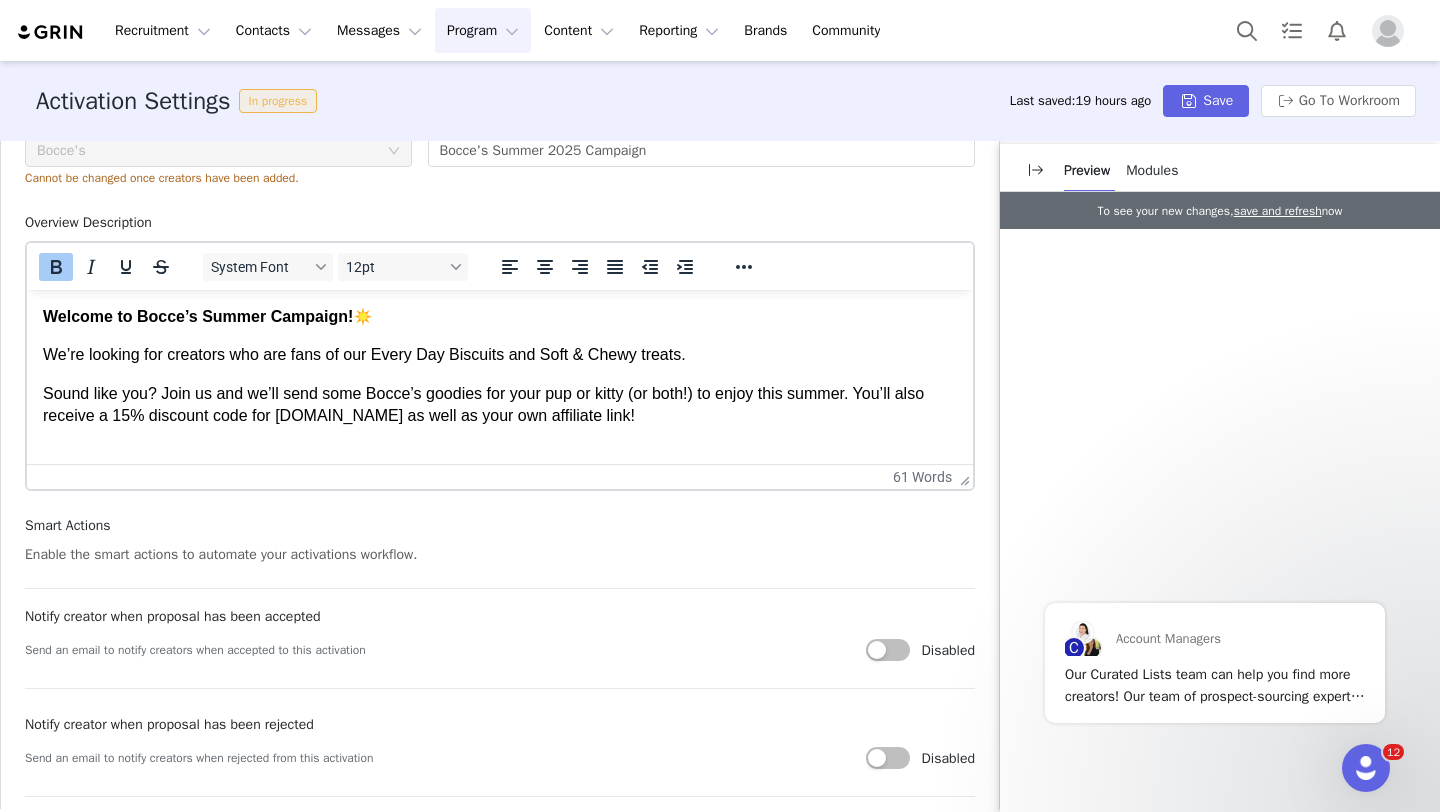 click on "Sound like you? Join us and we’ll send some Bocce’s goodies for your pup or kitty (or both!) to enjoy this summer. You’ll also receive a 15% discount code for [DOMAIN_NAME] as well as your own affiliate link!" at bounding box center (500, 405) 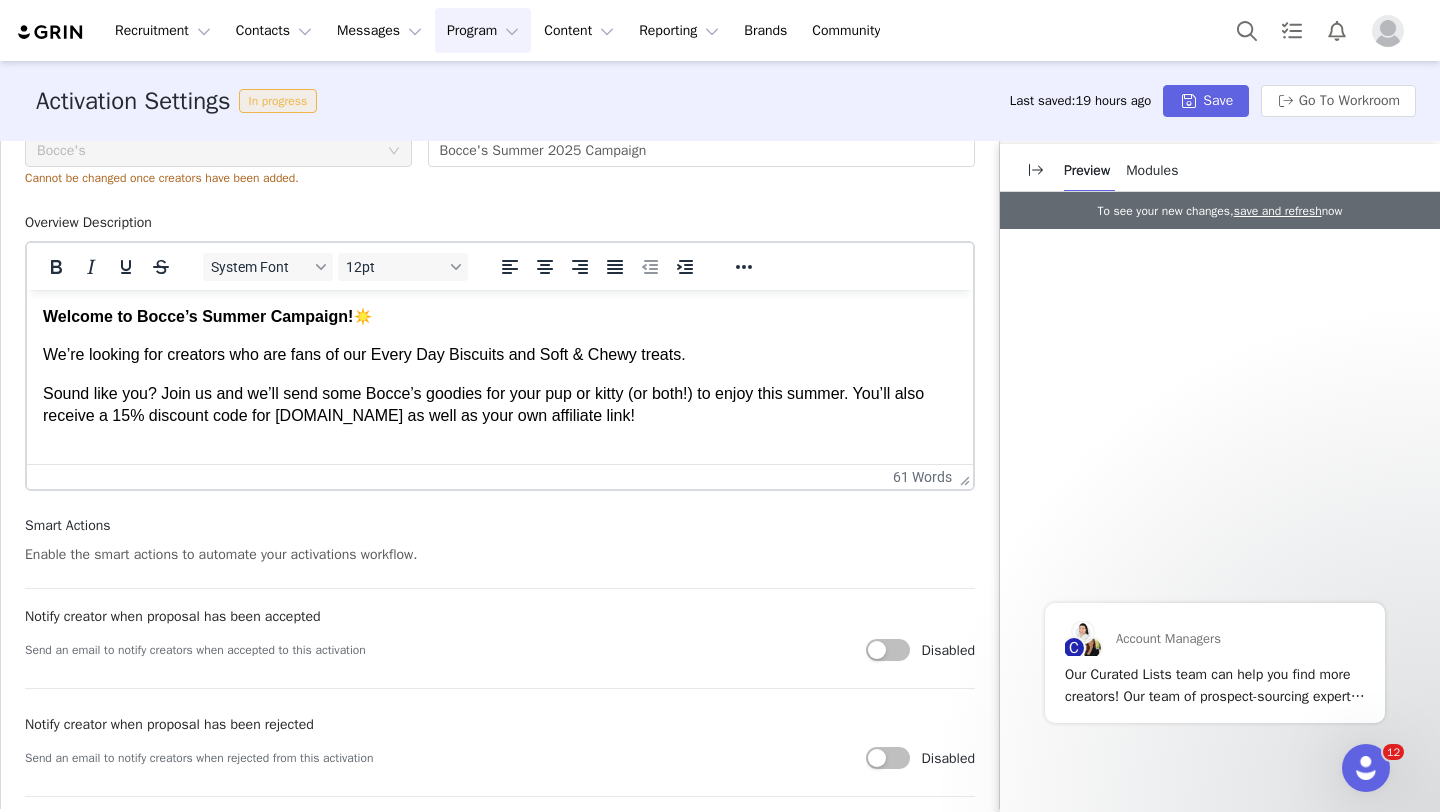 click on "Program Program" at bounding box center (483, 30) 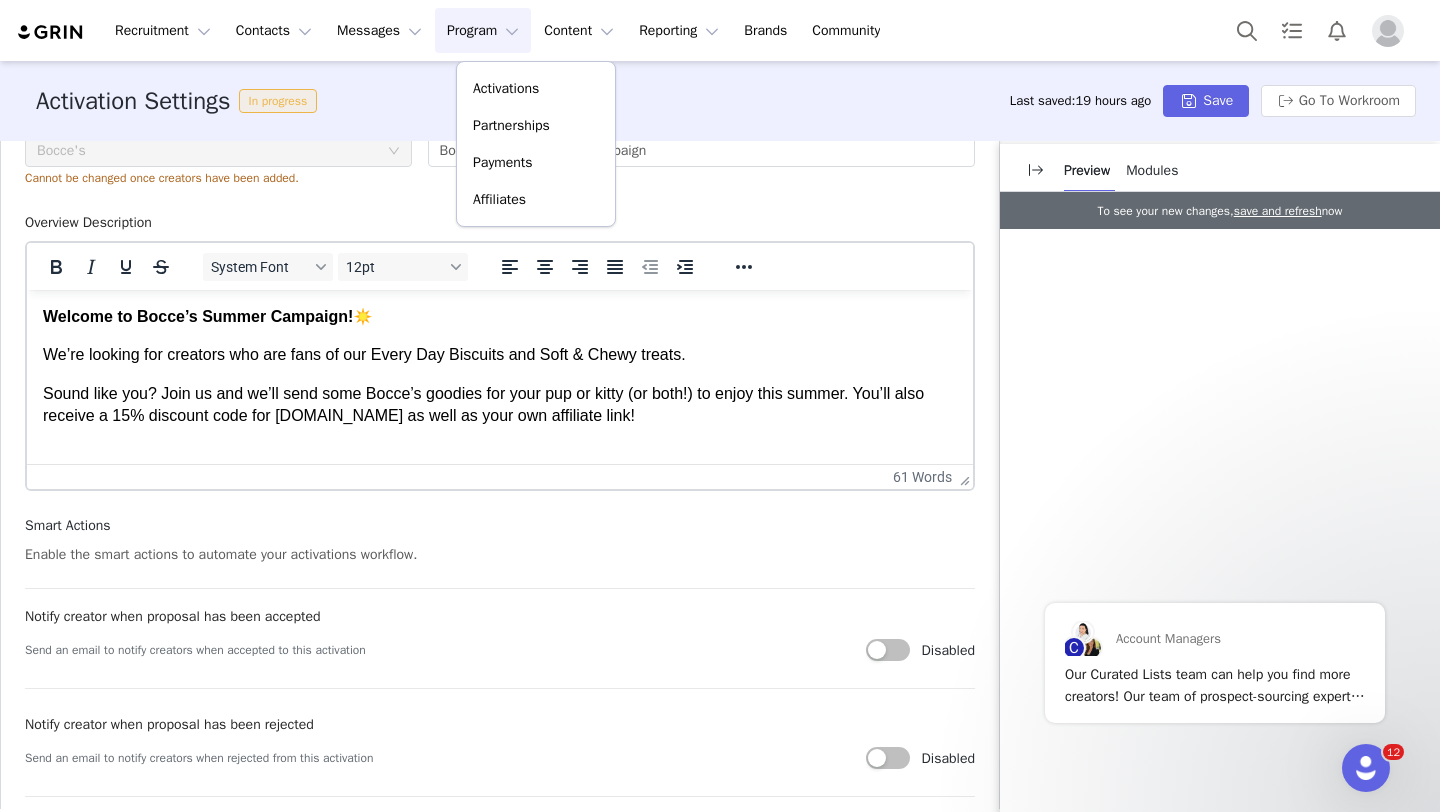 click on "Program Program" at bounding box center [483, 30] 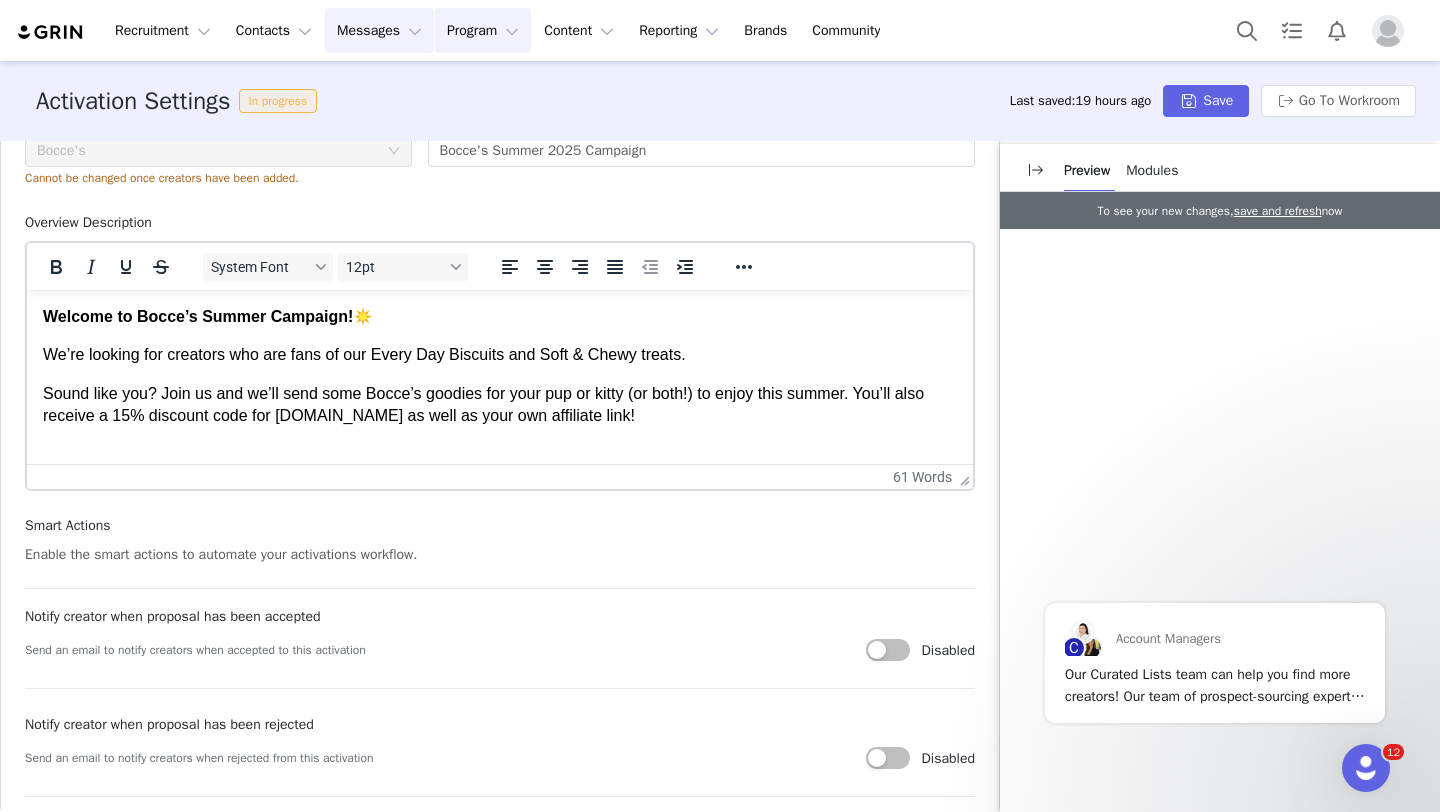 click on "Messages Messages" at bounding box center [379, 30] 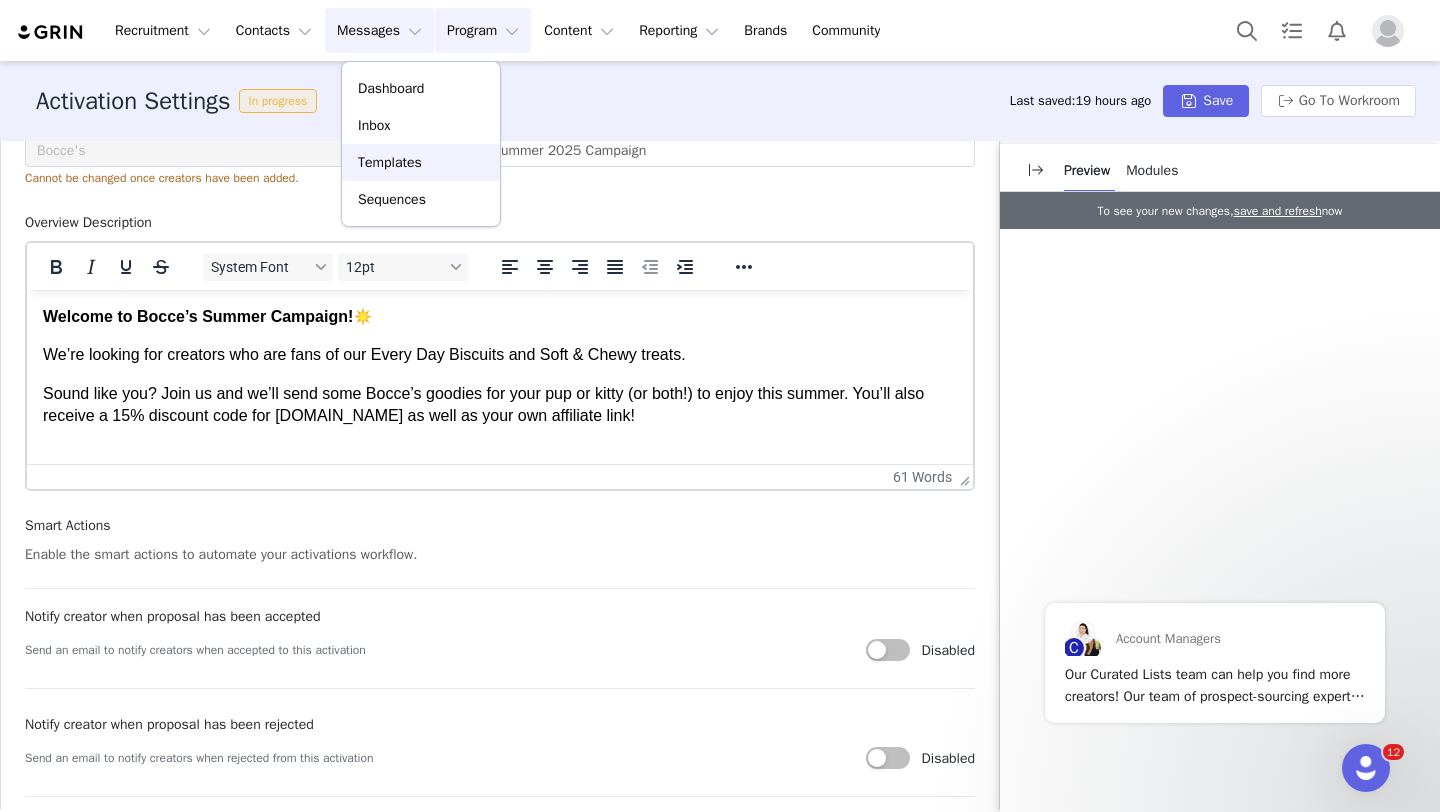 click on "Templates" at bounding box center [390, 162] 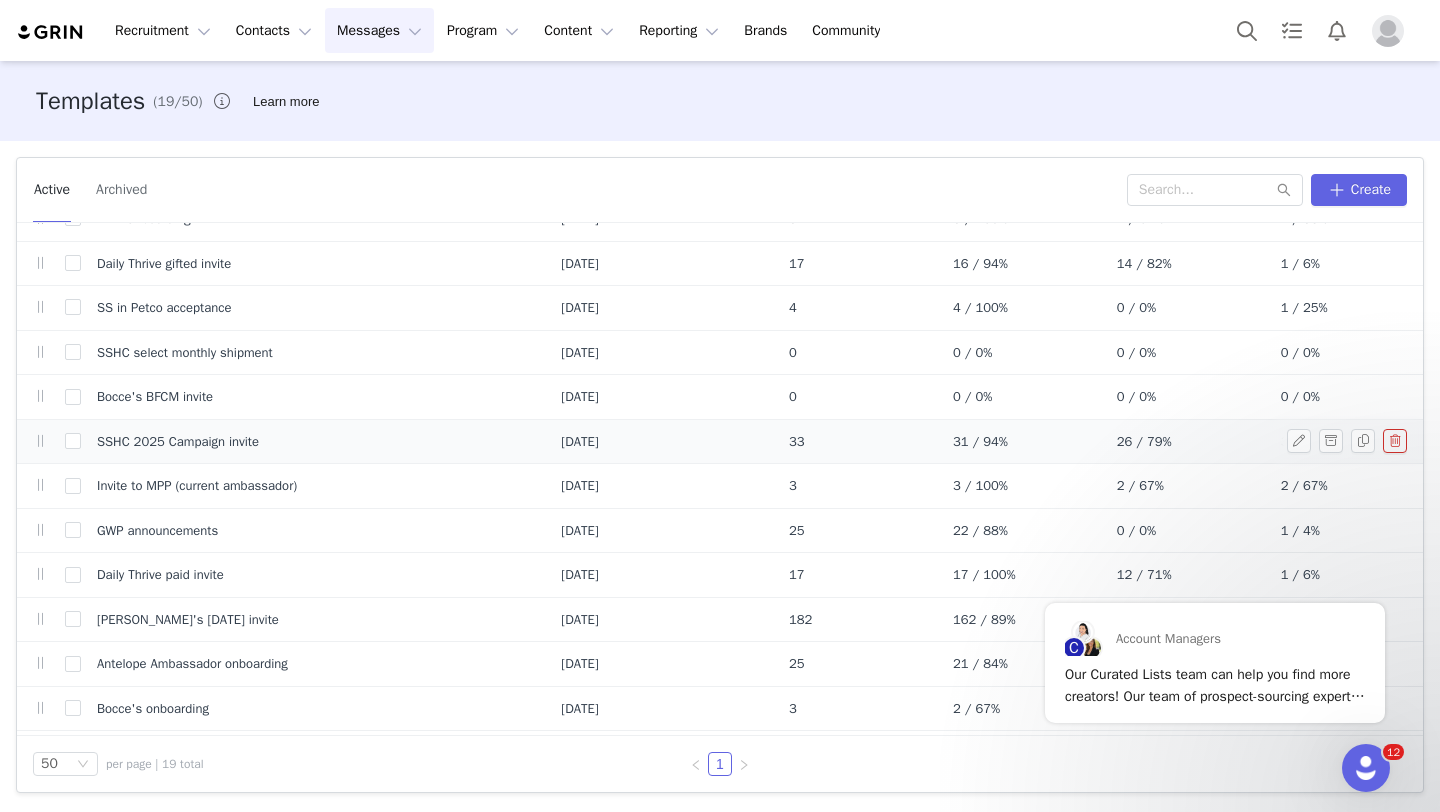 scroll, scrollTop: 375, scrollLeft: 0, axis: vertical 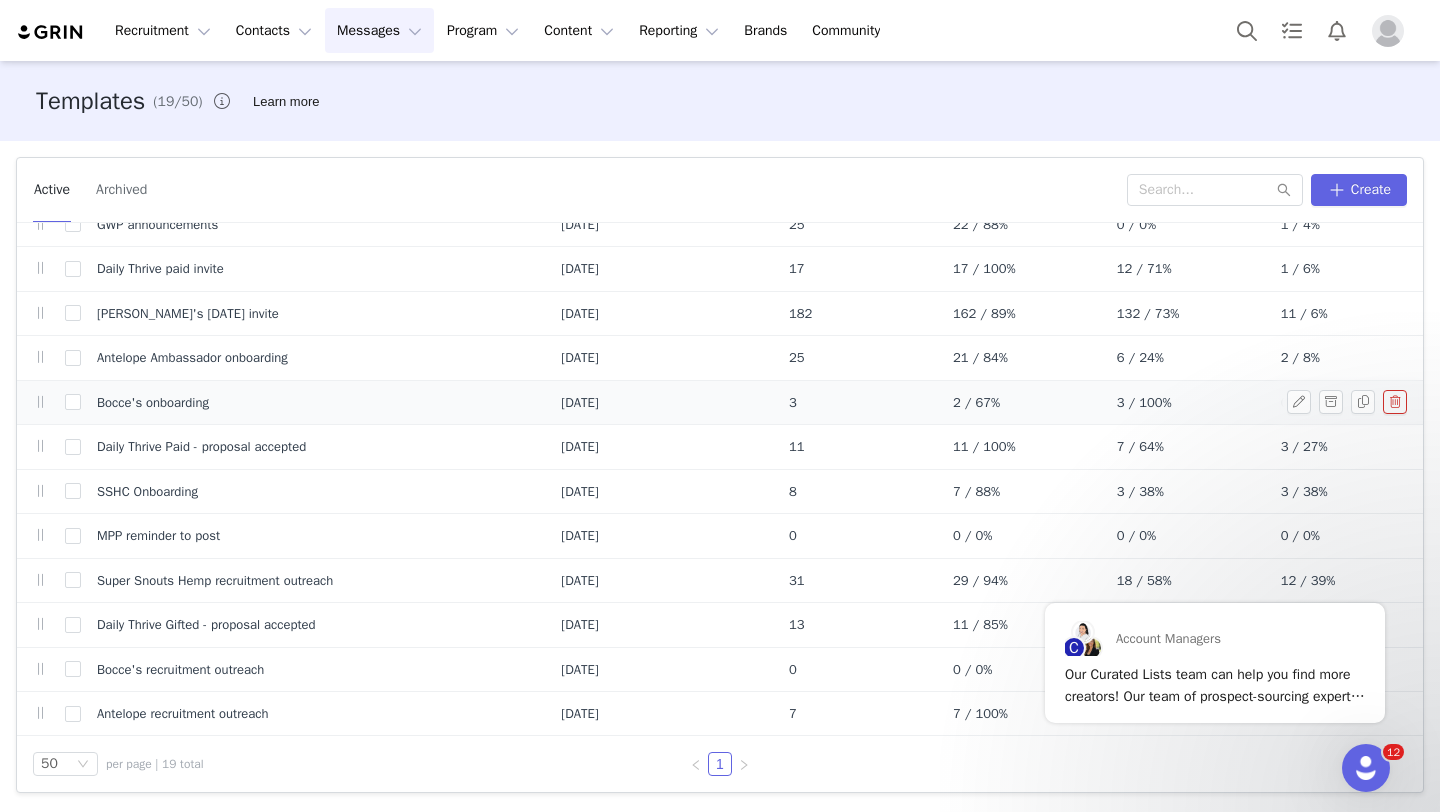 click on "Bocce's onboarding" at bounding box center (153, 403) 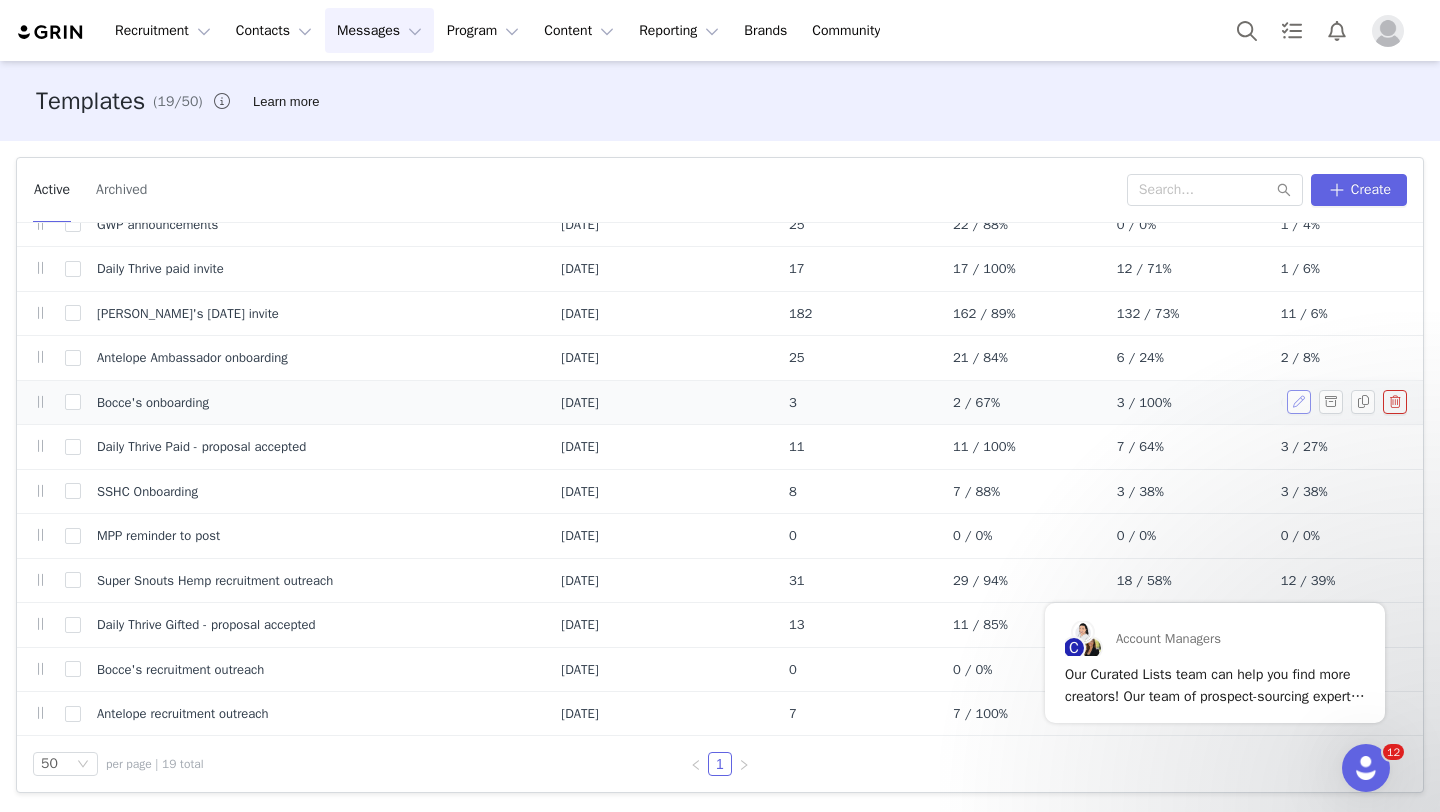 click at bounding box center [1299, 402] 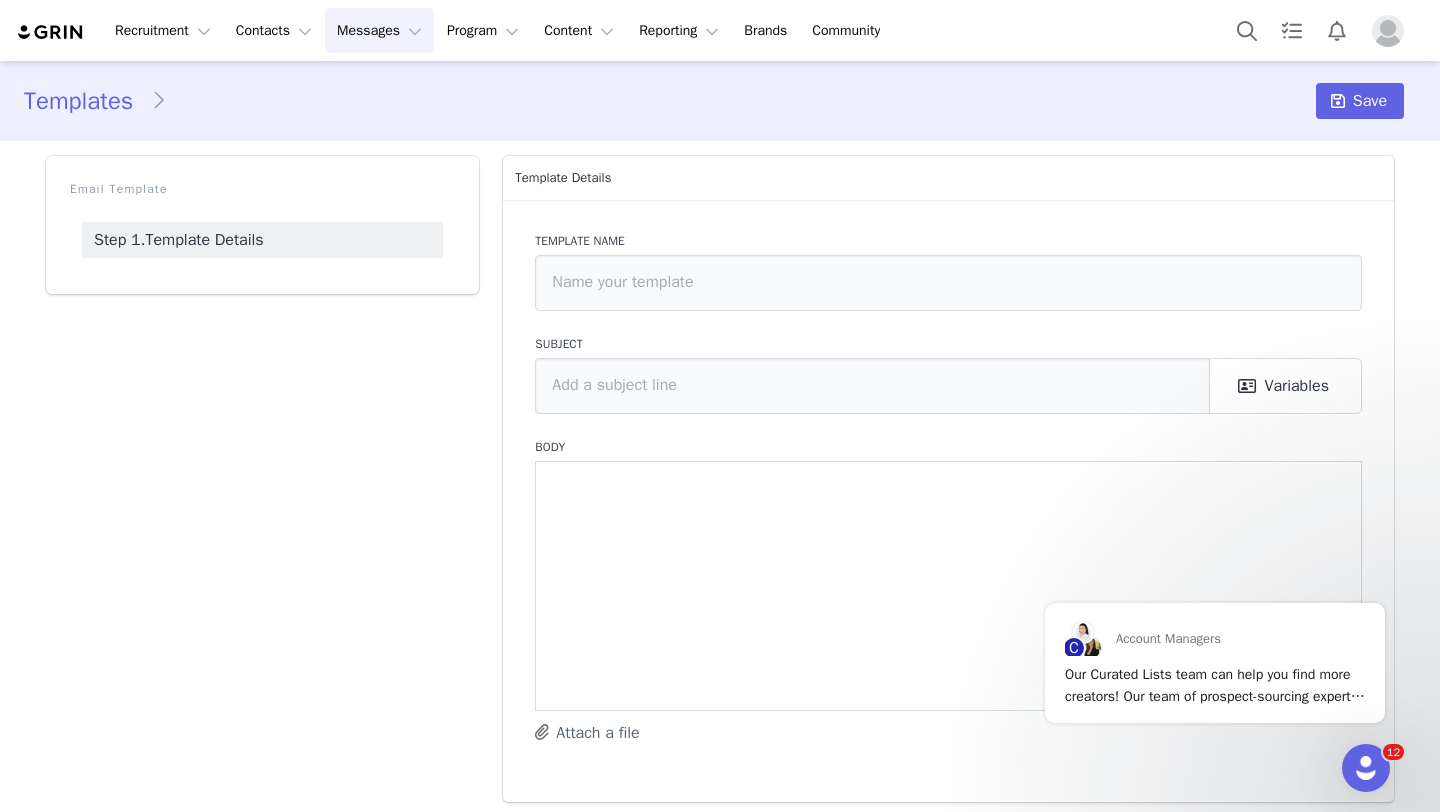 type on "Bocce's onboarding" 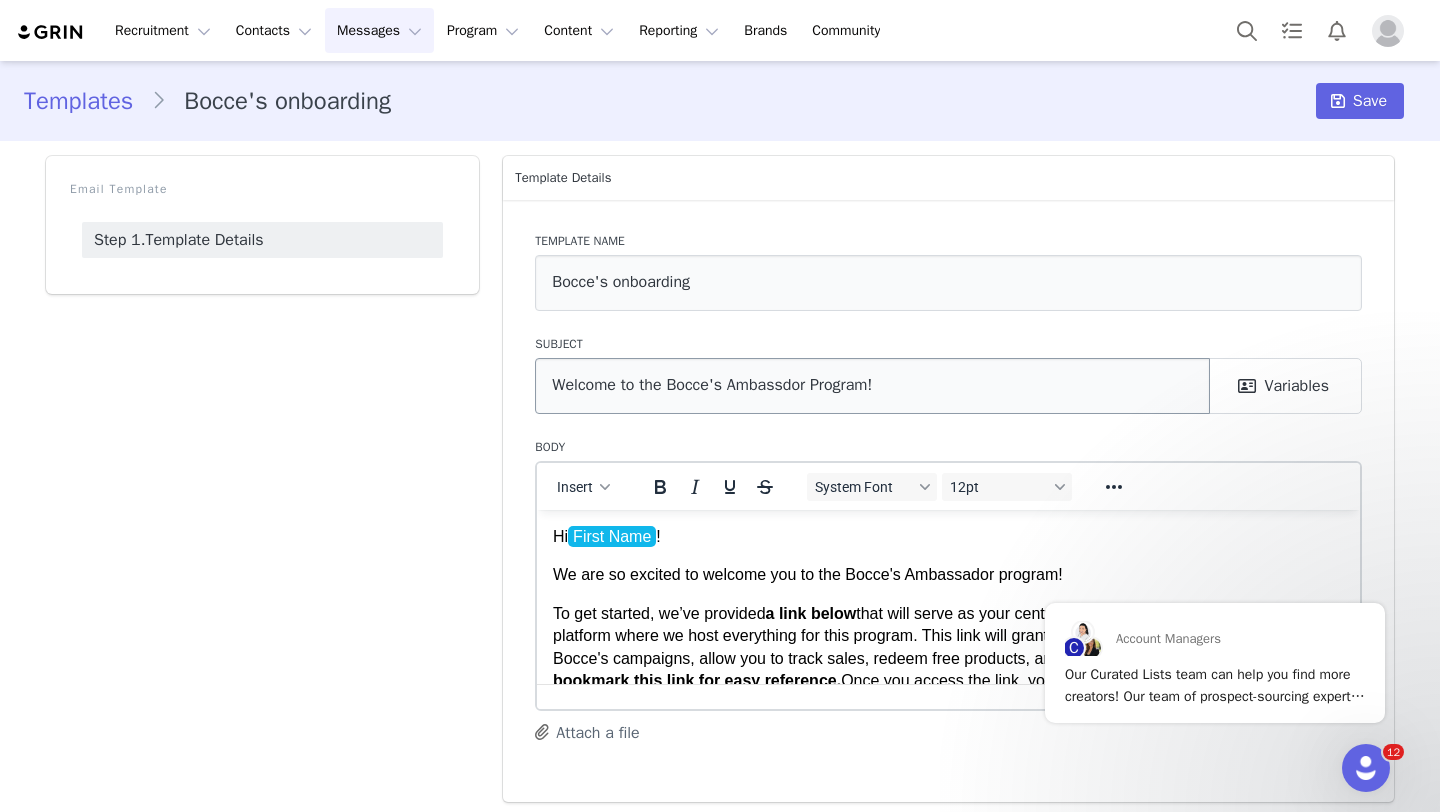 scroll, scrollTop: 0, scrollLeft: 0, axis: both 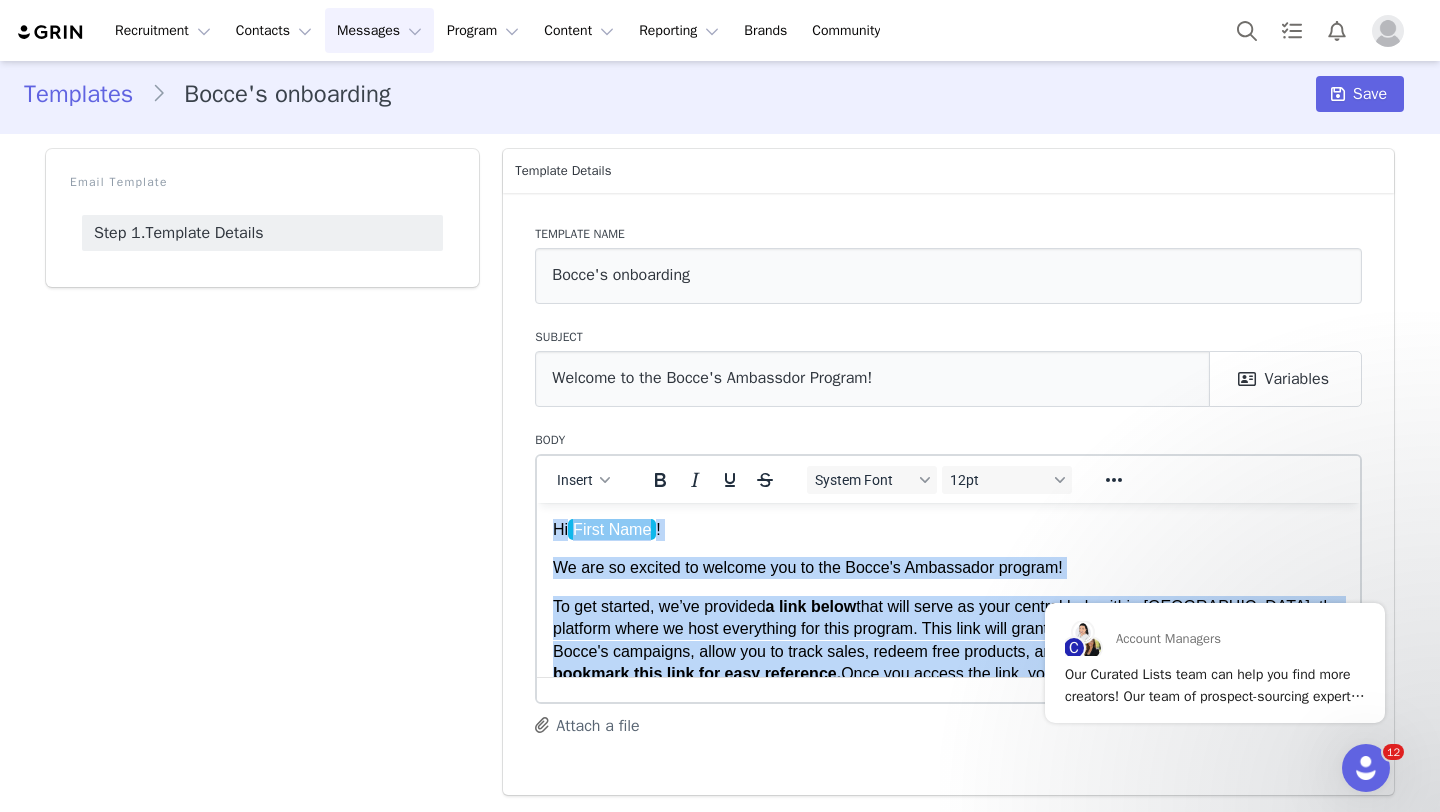 drag, startPoint x: 630, startPoint y: 568, endPoint x: 502, endPoint y: 379, distance: 228.2652 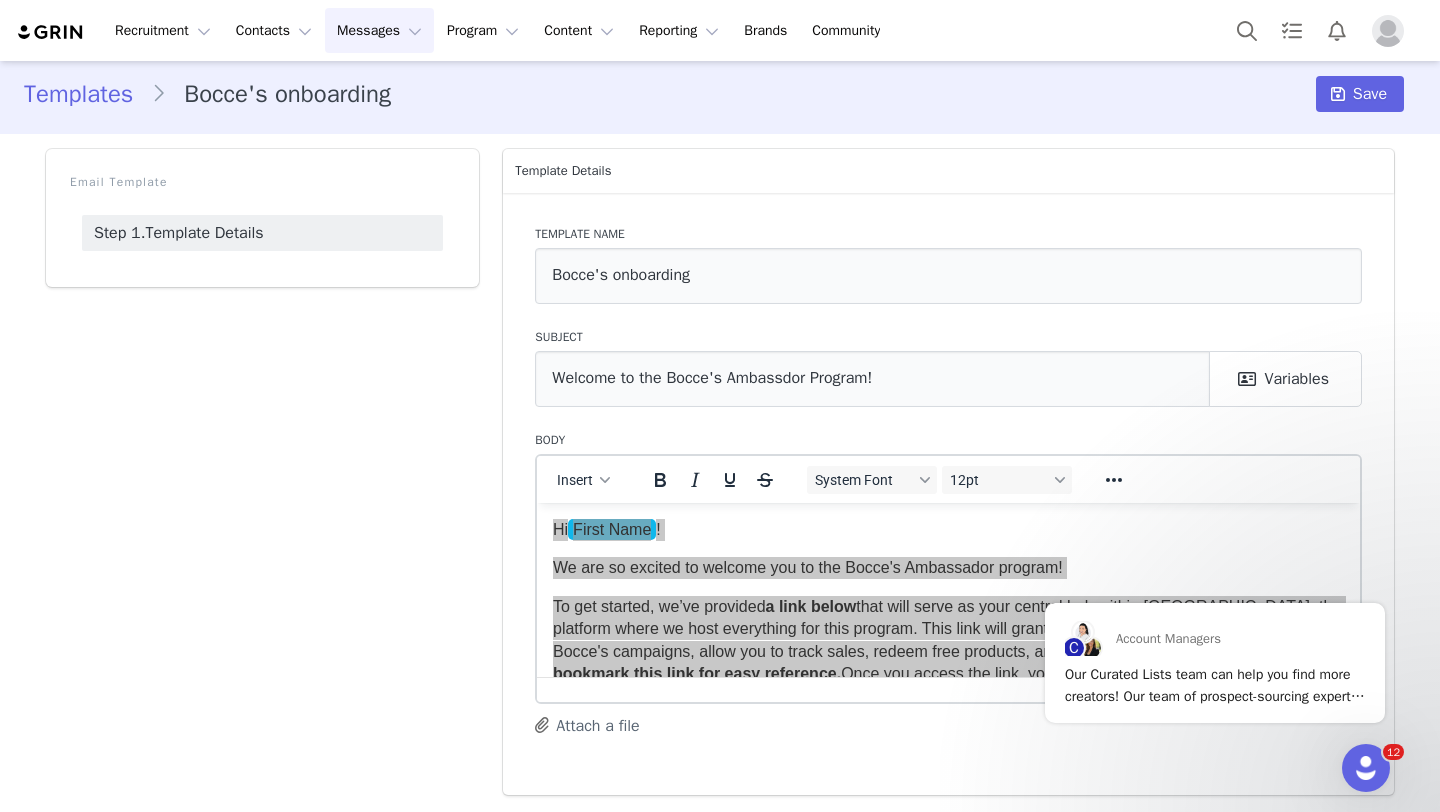 click on "Email Template Step 1.  Template Details" at bounding box center [262, 472] 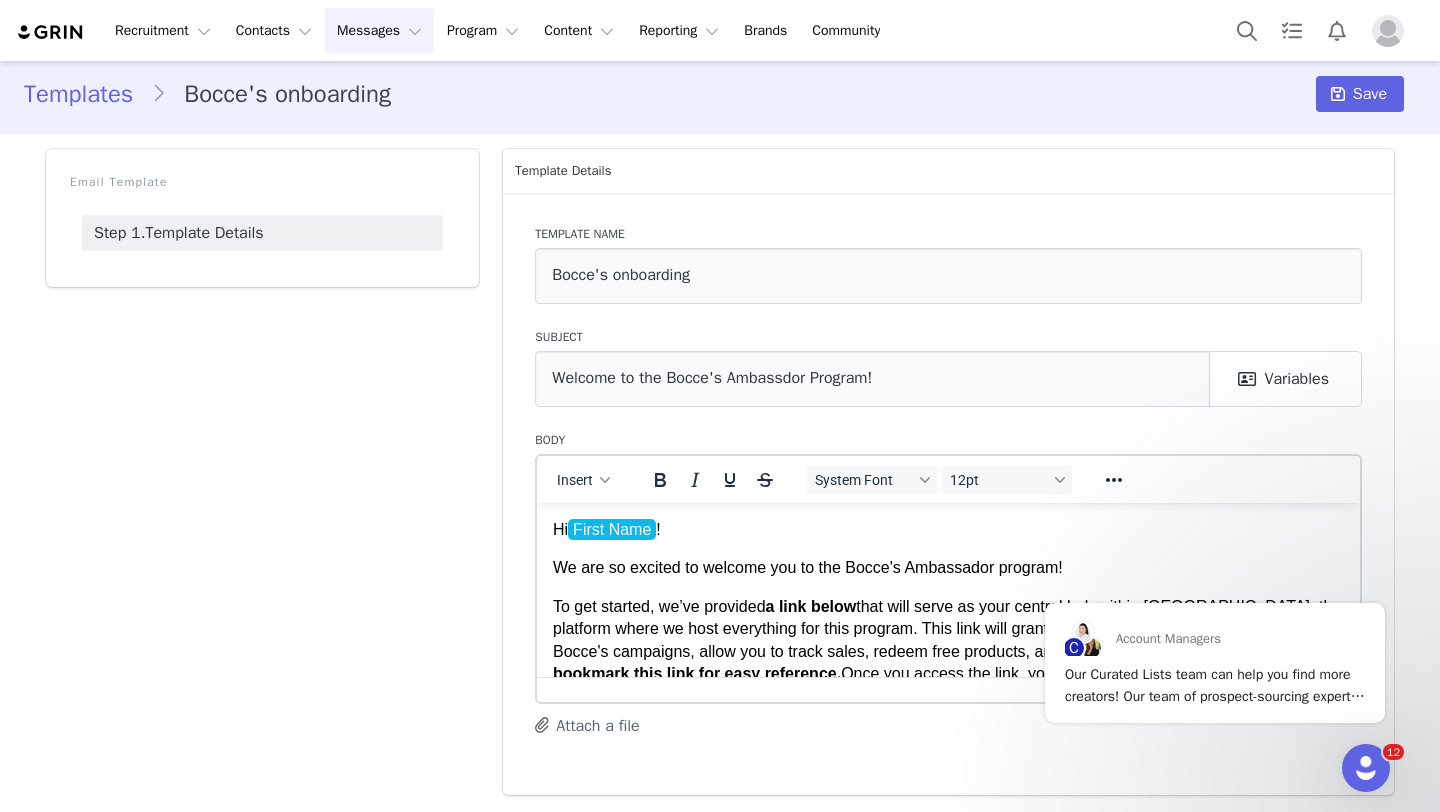 click on "We are so excited to welcome you to the Bocce's Ambassador program!" at bounding box center (948, 567) 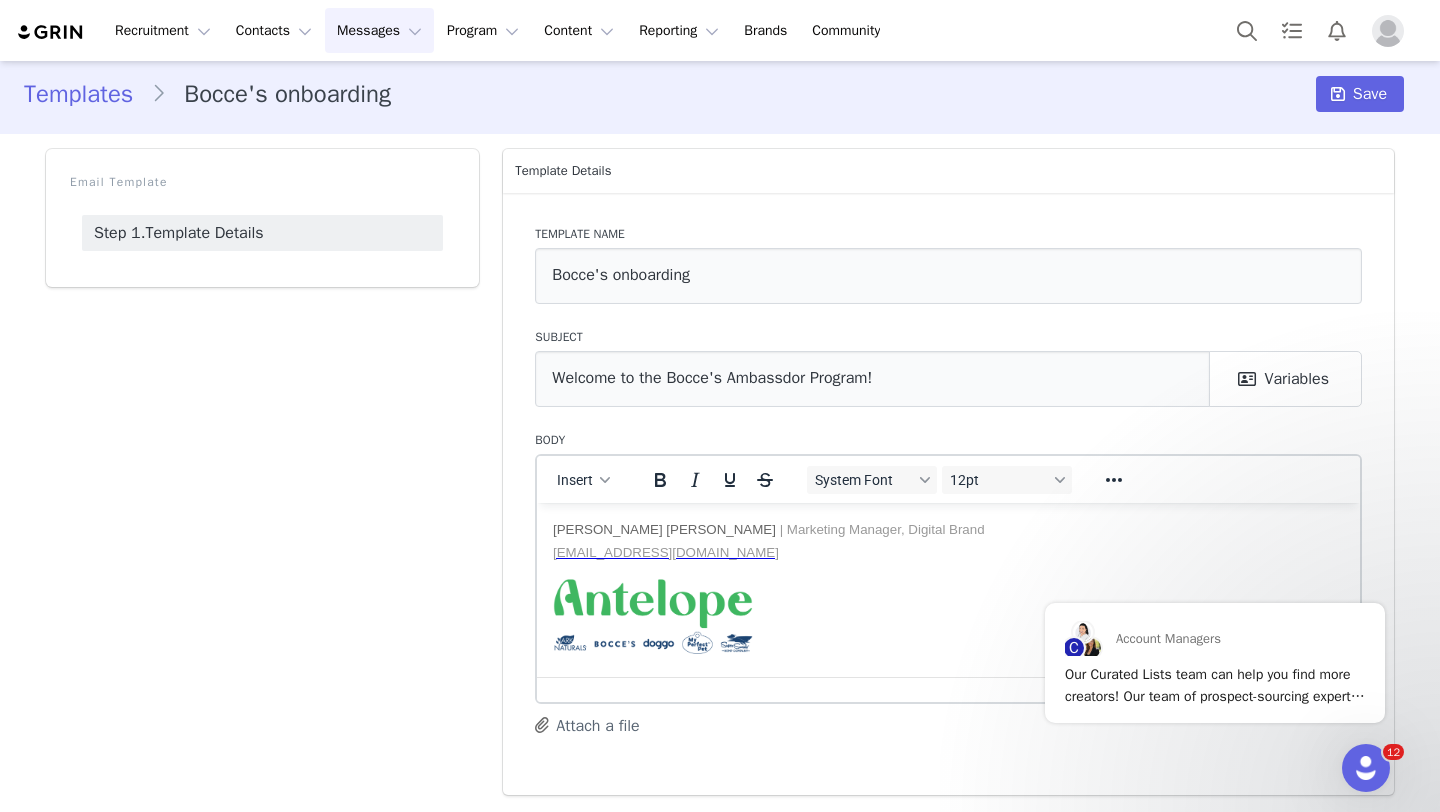 scroll, scrollTop: 0, scrollLeft: 0, axis: both 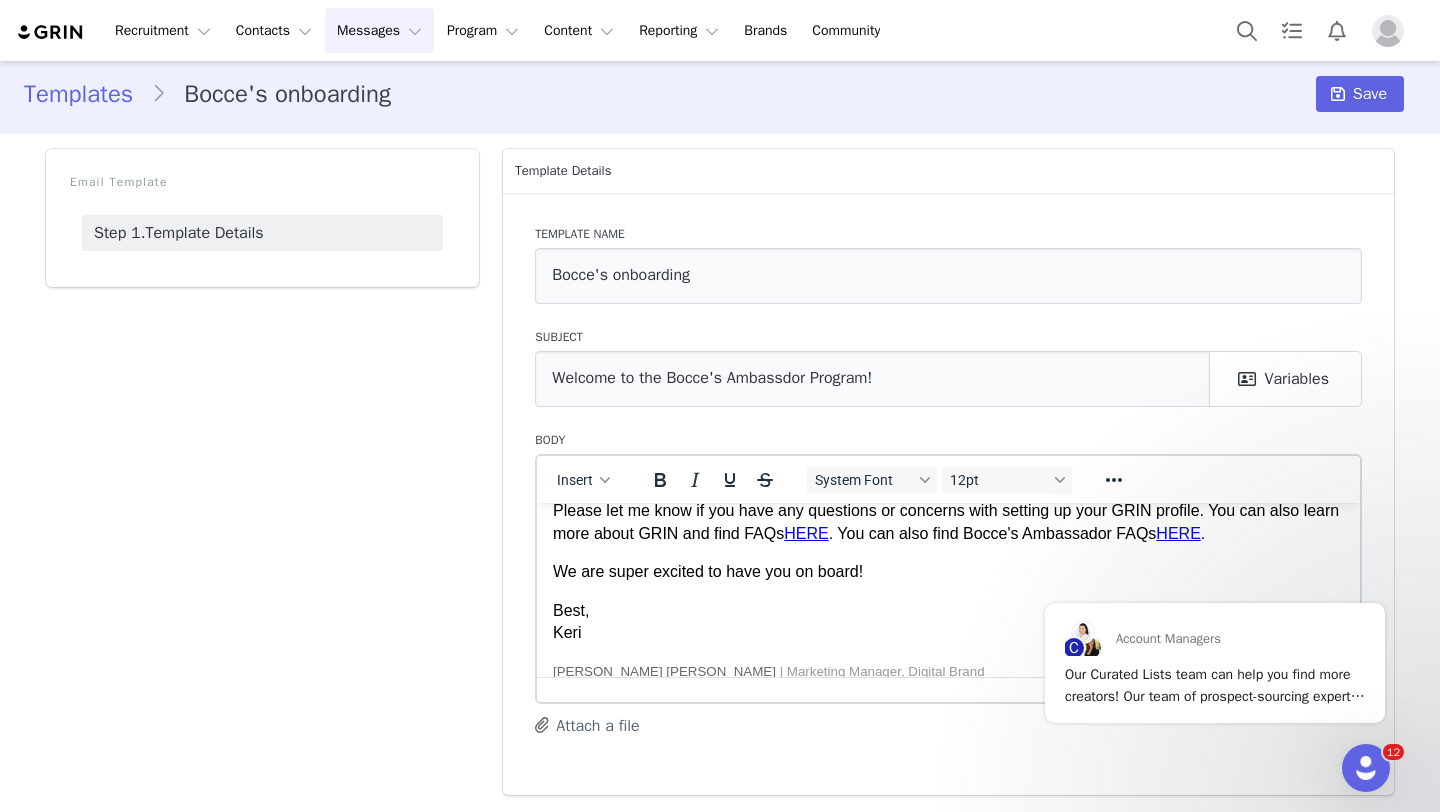 drag, startPoint x: 1259, startPoint y: 551, endPoint x: 547, endPoint y: 538, distance: 712.11865 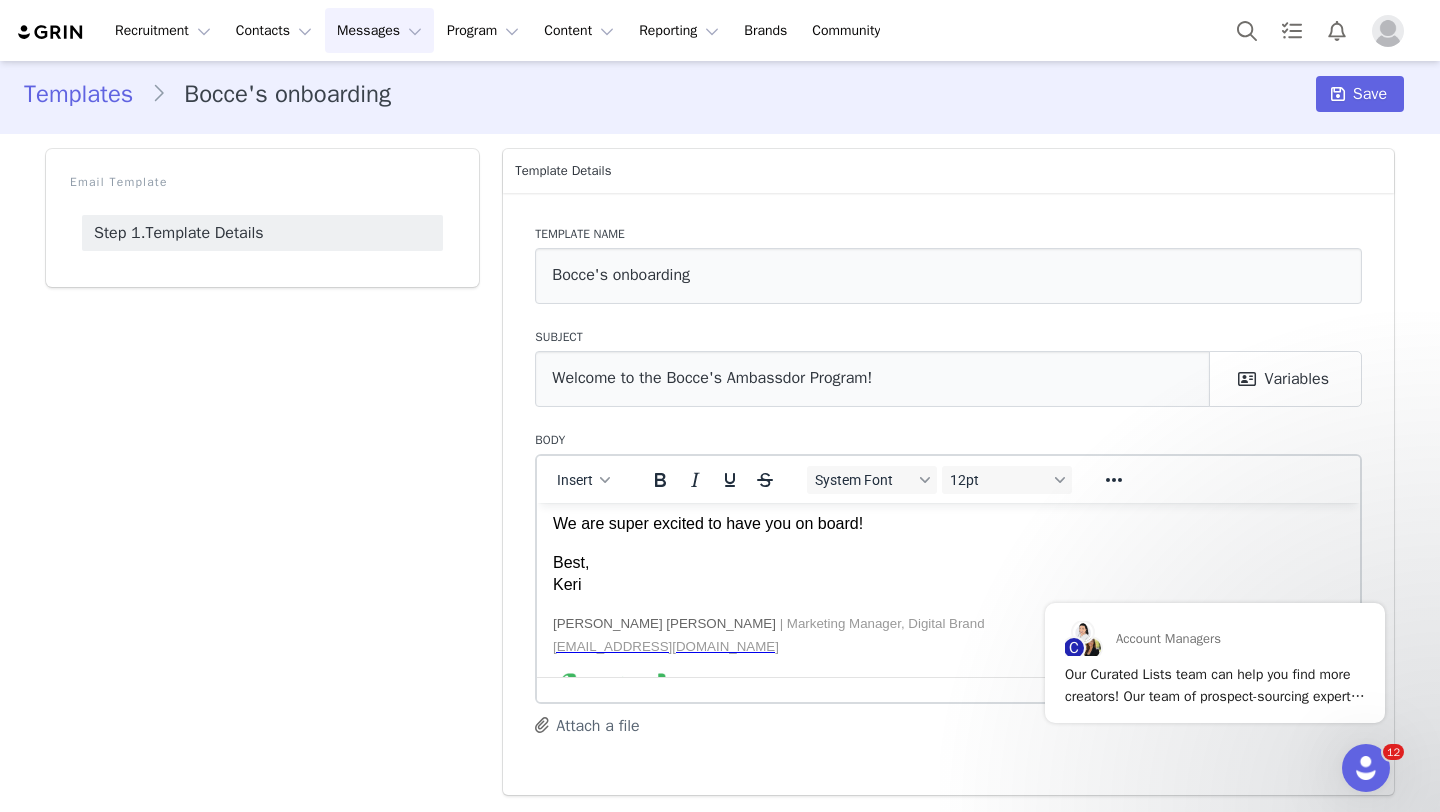 scroll, scrollTop: 475, scrollLeft: 0, axis: vertical 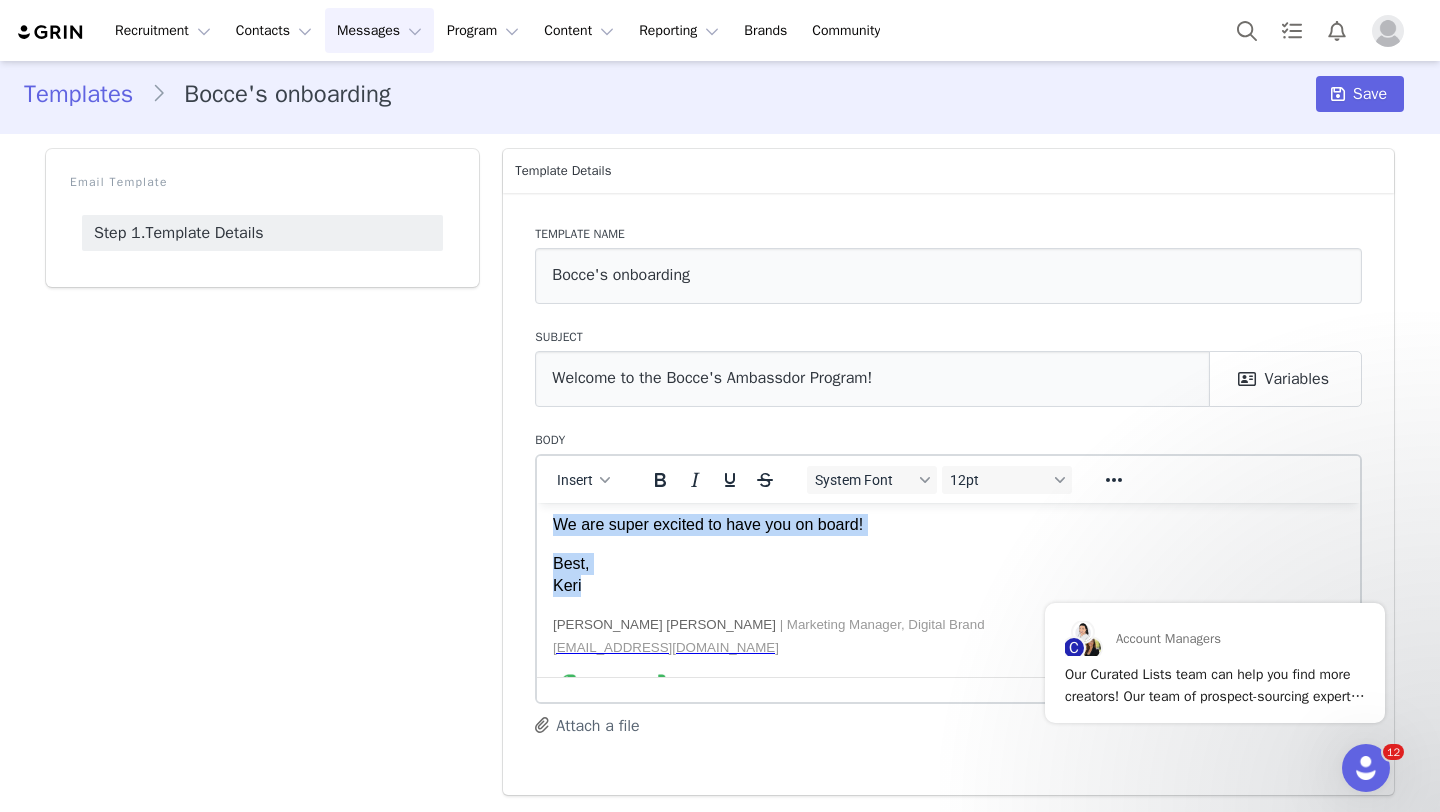drag, startPoint x: 589, startPoint y: 613, endPoint x: 545, endPoint y: 554, distance: 73.60027 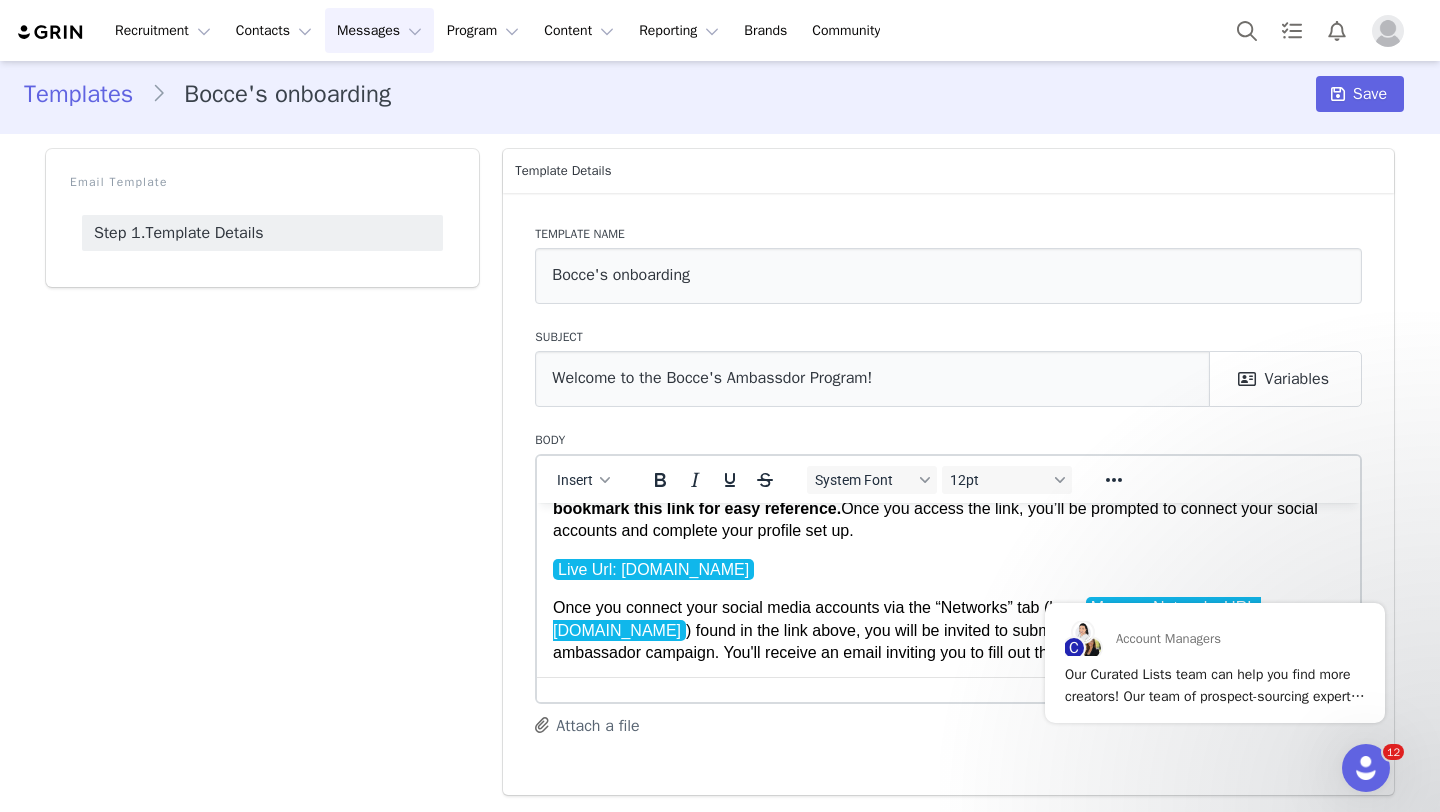 scroll, scrollTop: 79, scrollLeft: 0, axis: vertical 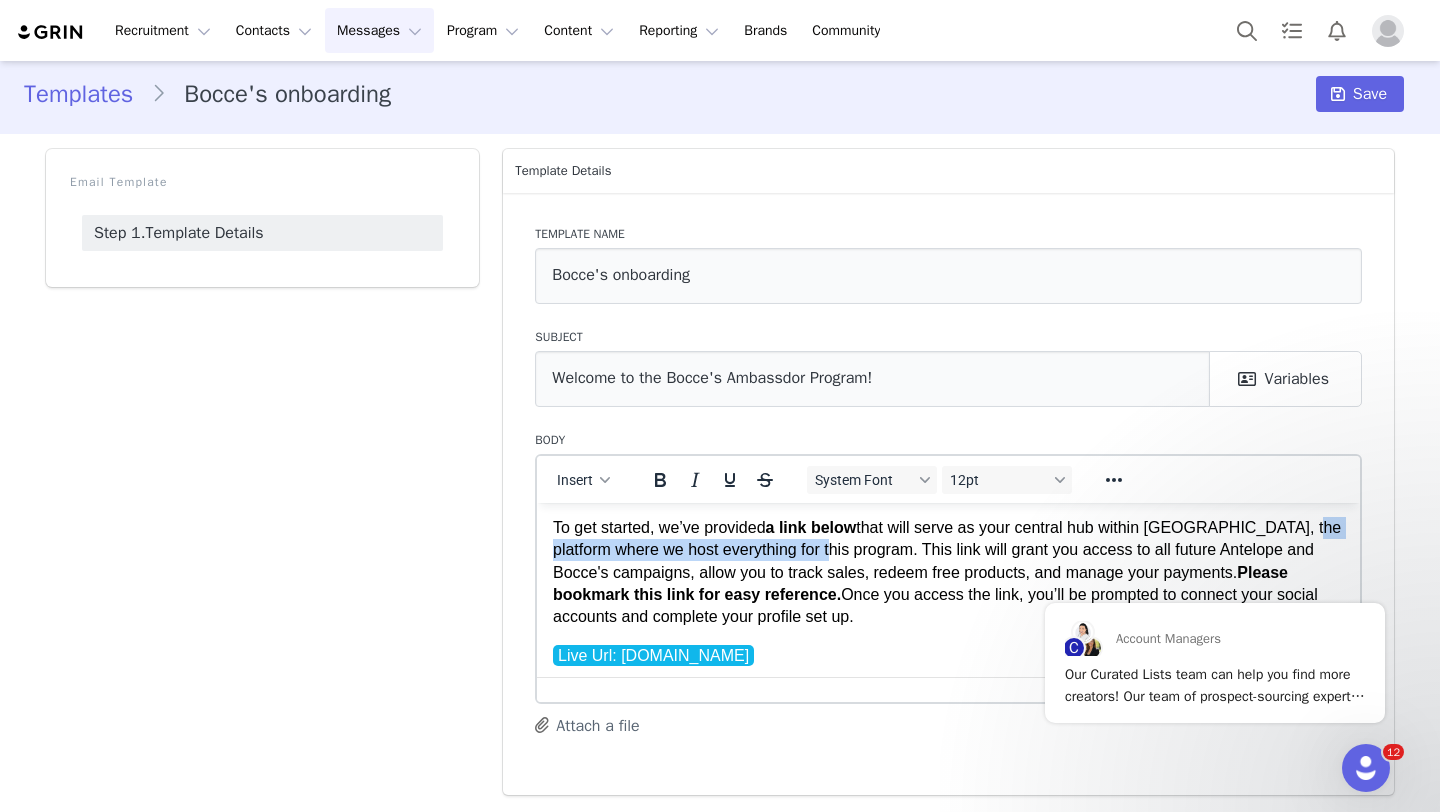 drag, startPoint x: 864, startPoint y: 554, endPoint x: 521, endPoint y: 551, distance: 343.01312 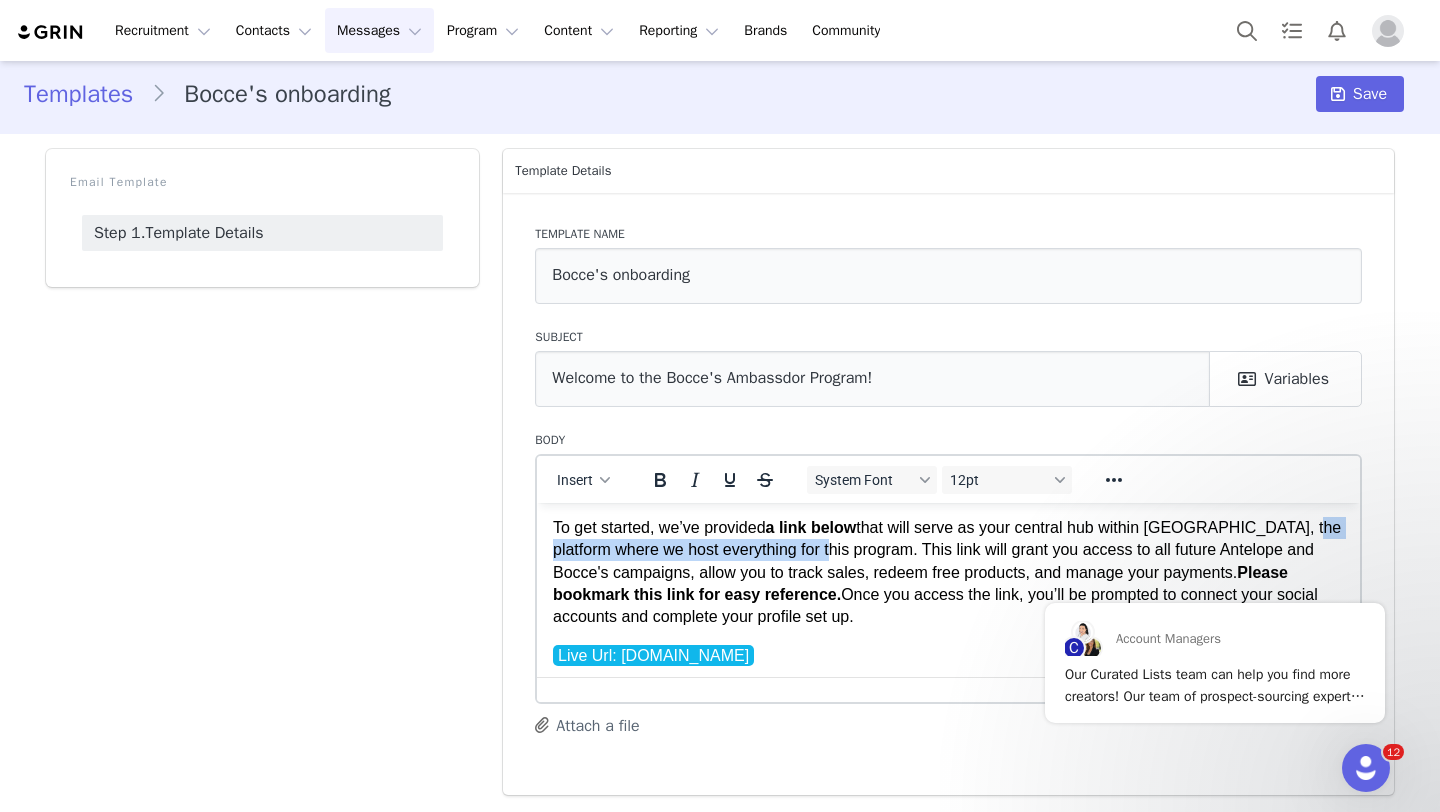 click on "Hi  First Name !  We are so excited to welcome you to the Bocce's Ambassador program! To get started, we’ve provided  a link below  that will serve as your central hub within [GEOGRAPHIC_DATA], the platform where we host everything for this program. This link will grant you access to all future Antelope and Bocce's campaigns, allow you to track sales, redeem free products, and manage your payments.  Please bookmark this link for easy reference.  Once you access the link, you’ll be prompted to connect your social accounts and complete your profile set up. Live Url: [DOMAIN_NAME]   Once you connect your social media accounts via the “Networks” tab (here:  Manage Networks URL: [DOMAIN_NAME] ) found in the link above, you will be invited to submit a proposal to our current Bocce's ambassador campaign. You'll receive an email inviting you to fill out the proposal/application for this campaign. HERE . You can also find Bocce's Ambassador FAQs  HERE .  We are super excited to have you on board! Best," at bounding box center (948, 795) 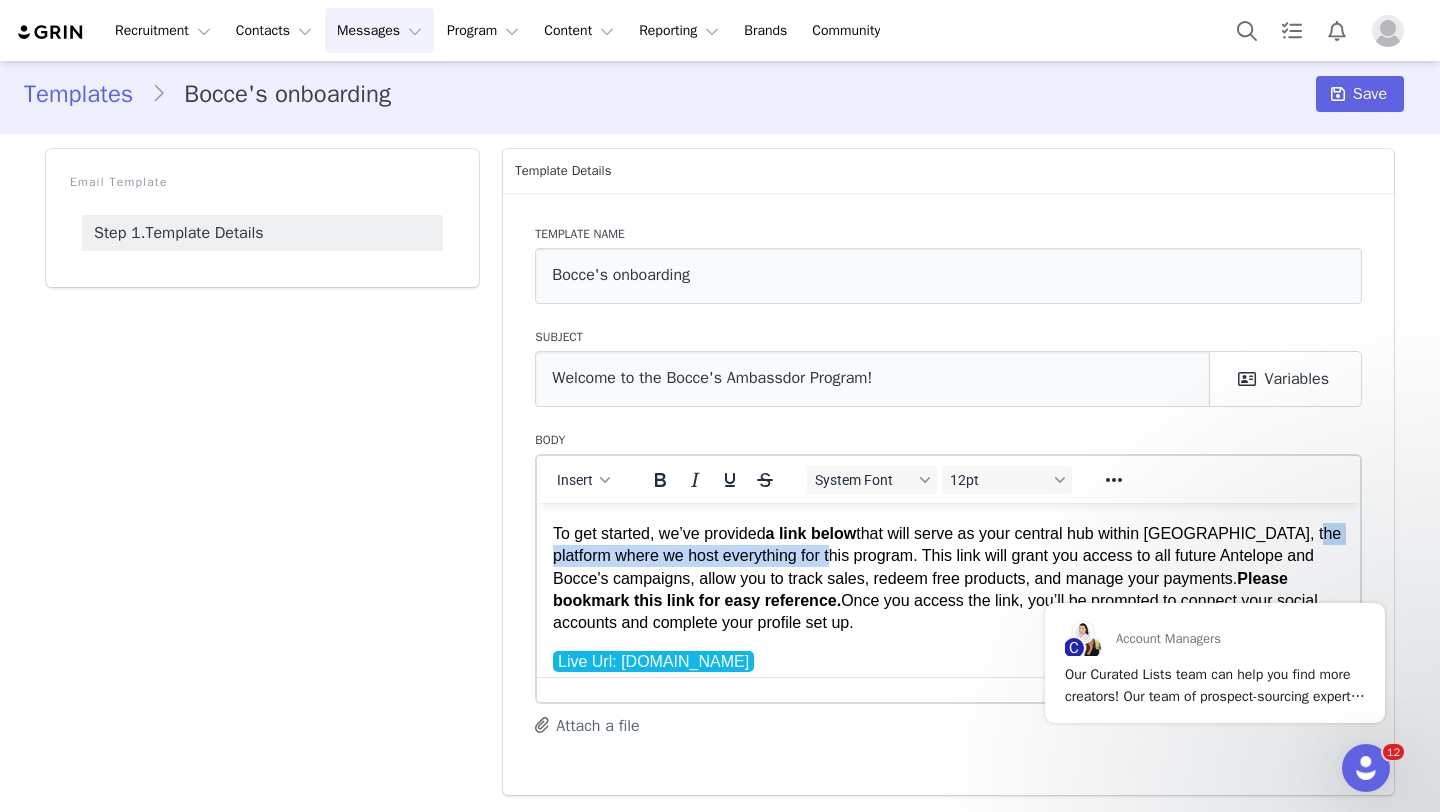 scroll, scrollTop: 72, scrollLeft: 0, axis: vertical 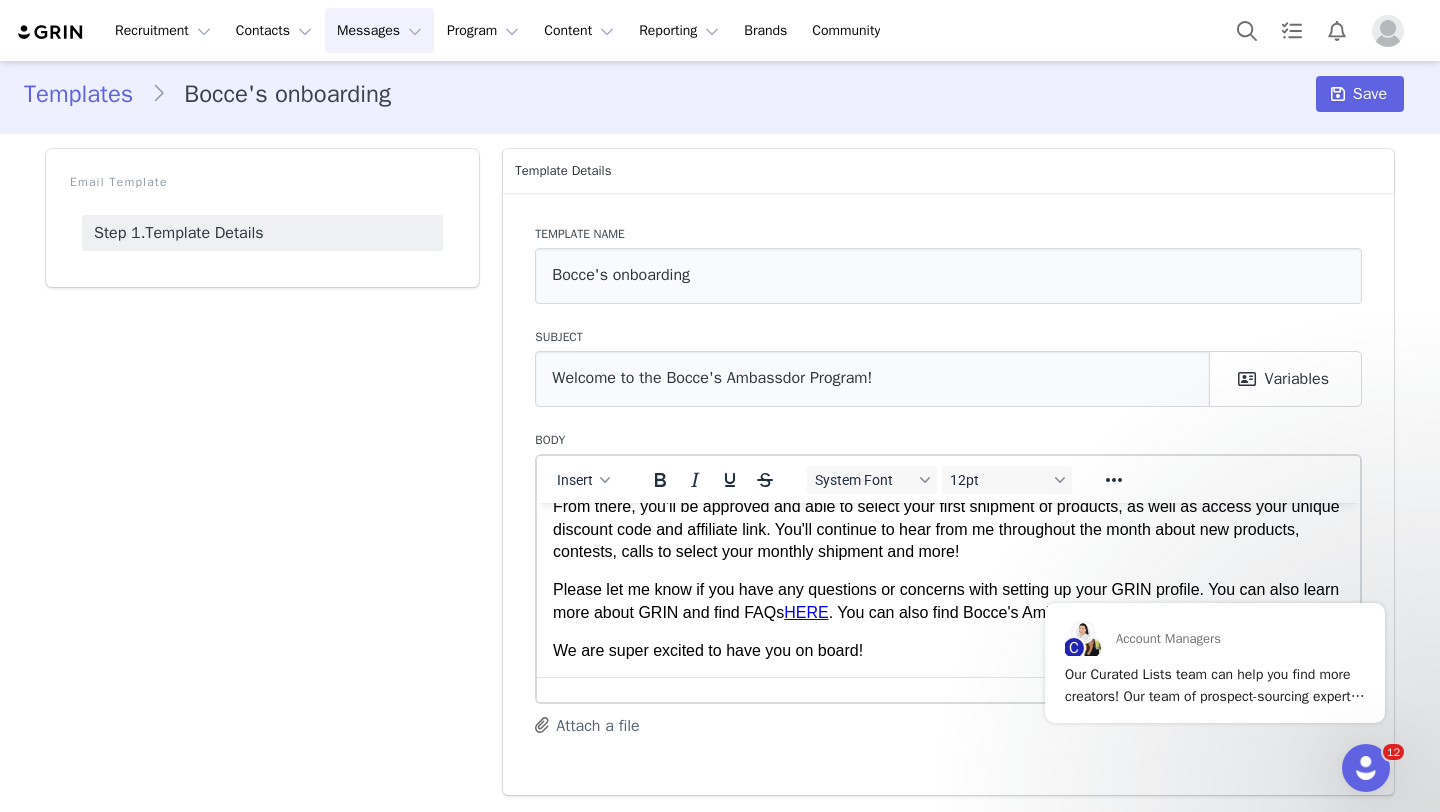 drag, startPoint x: 1066, startPoint y: 571, endPoint x: 601, endPoint y: 543, distance: 465.84225 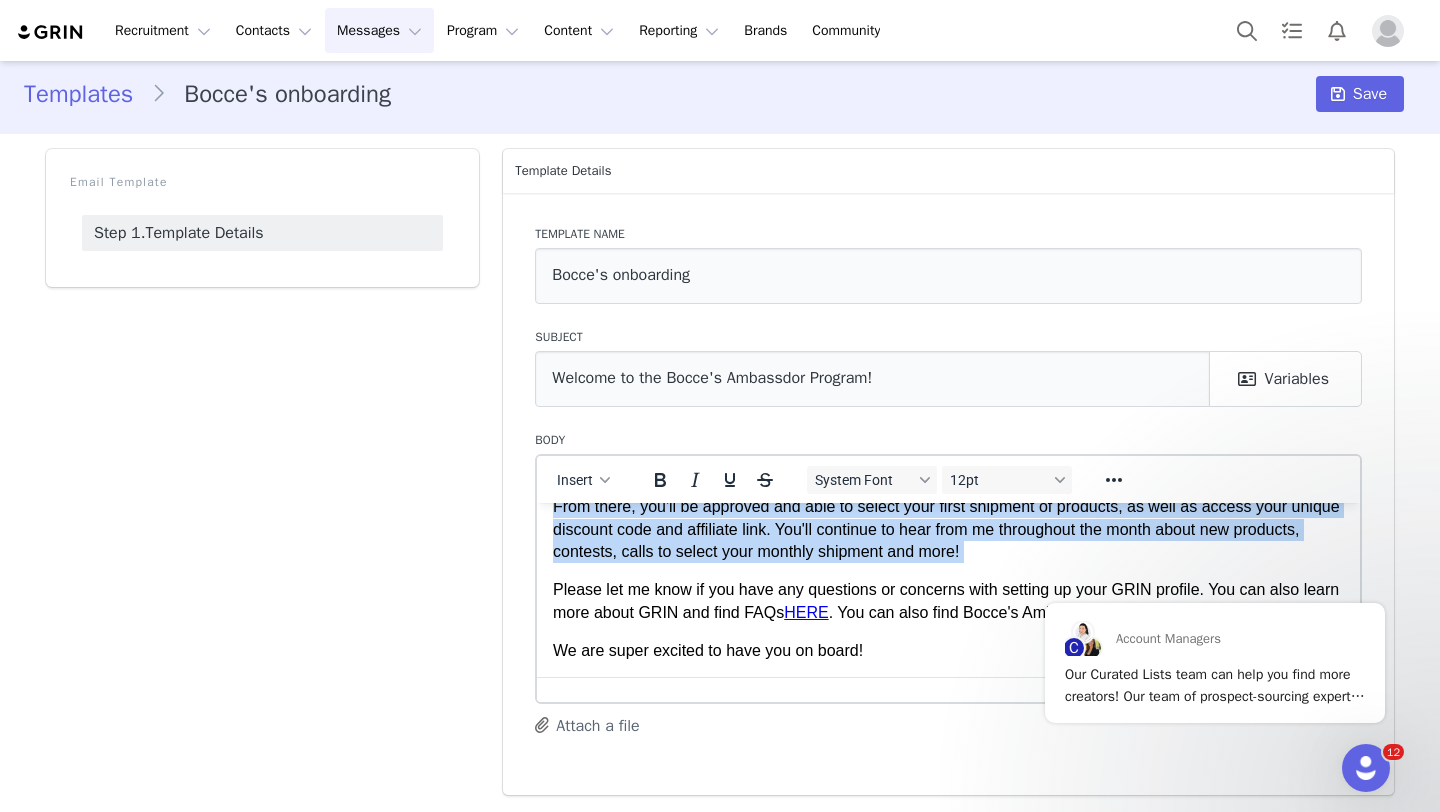 drag, startPoint x: 555, startPoint y: 529, endPoint x: 1094, endPoint y: 585, distance: 541.9013 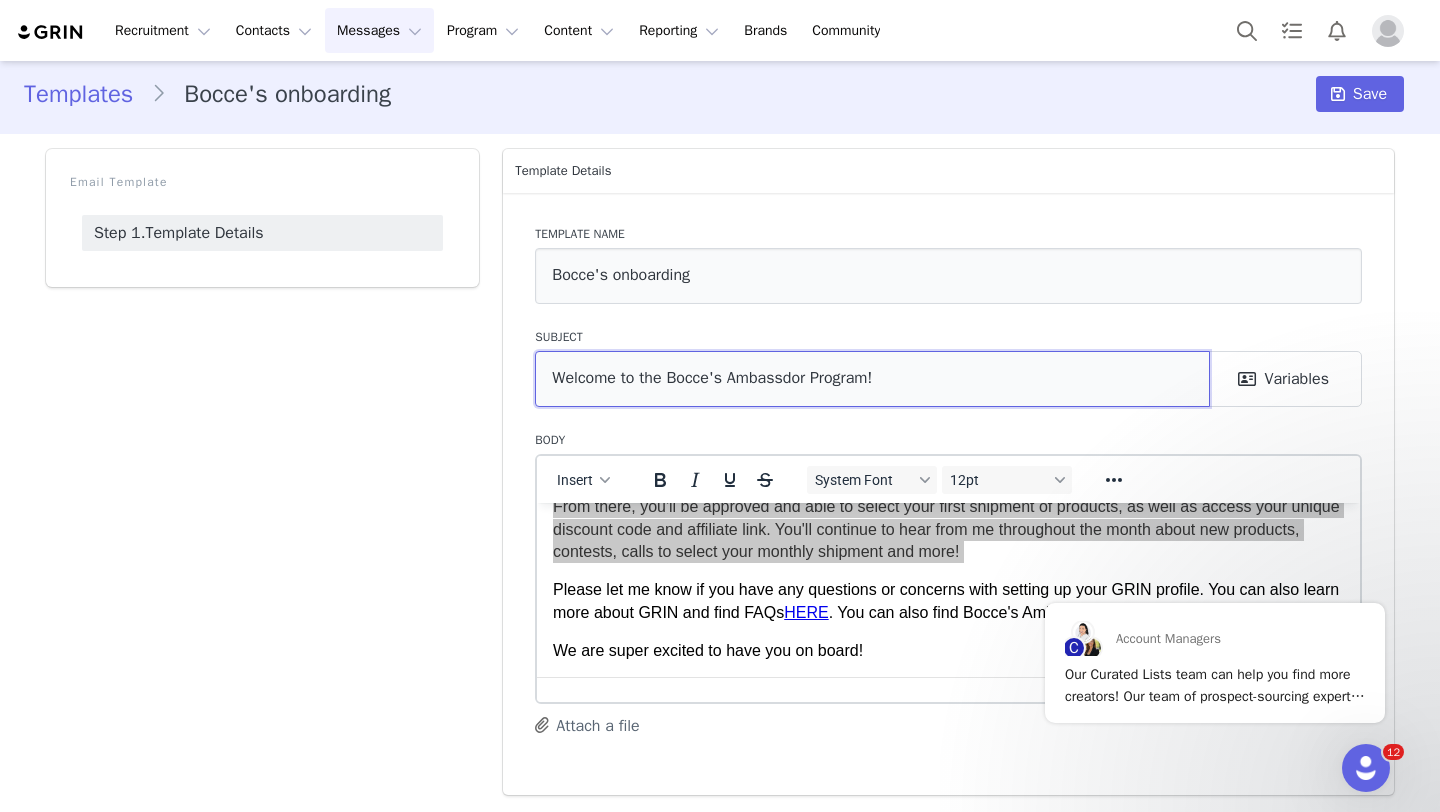 drag, startPoint x: 946, startPoint y: 381, endPoint x: 425, endPoint y: 372, distance: 521.07776 